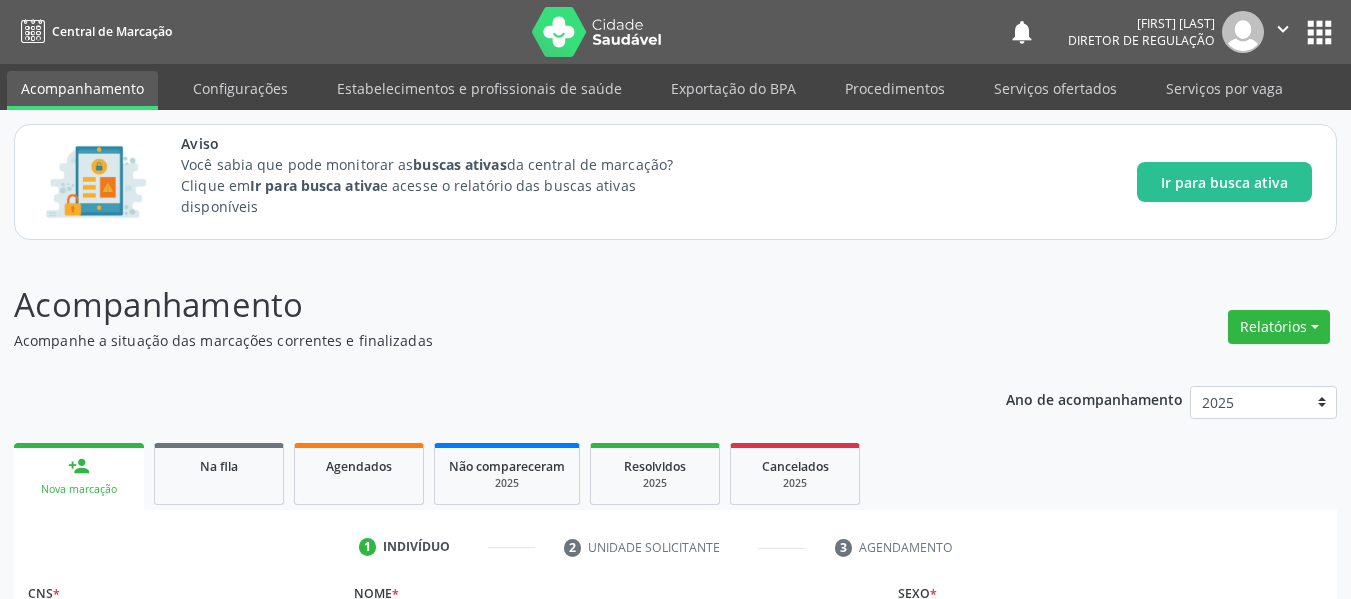 scroll, scrollTop: 330, scrollLeft: 0, axis: vertical 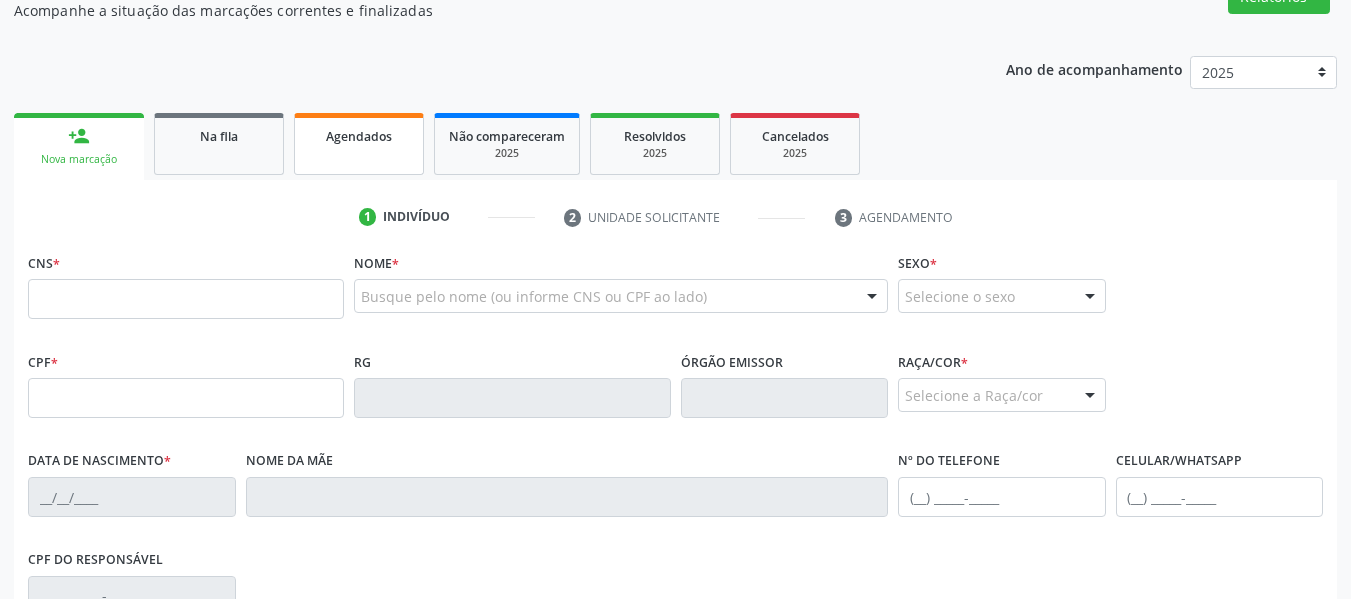 click on "Agendados" at bounding box center (359, 144) 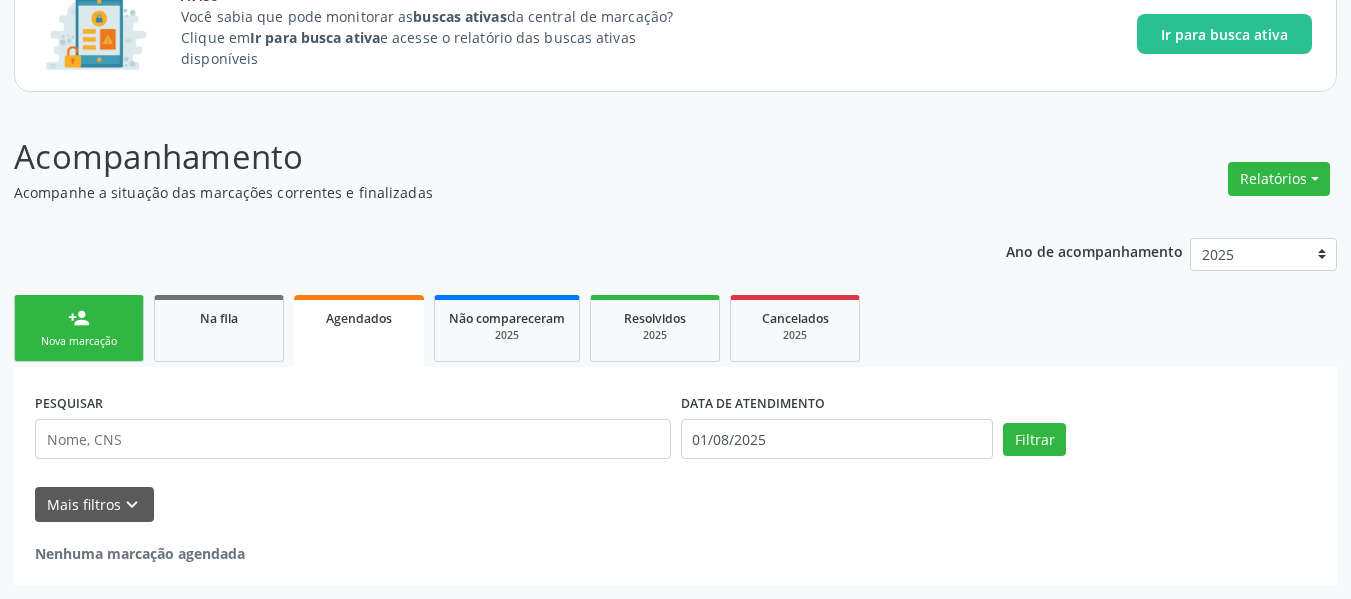 scroll, scrollTop: 0, scrollLeft: 0, axis: both 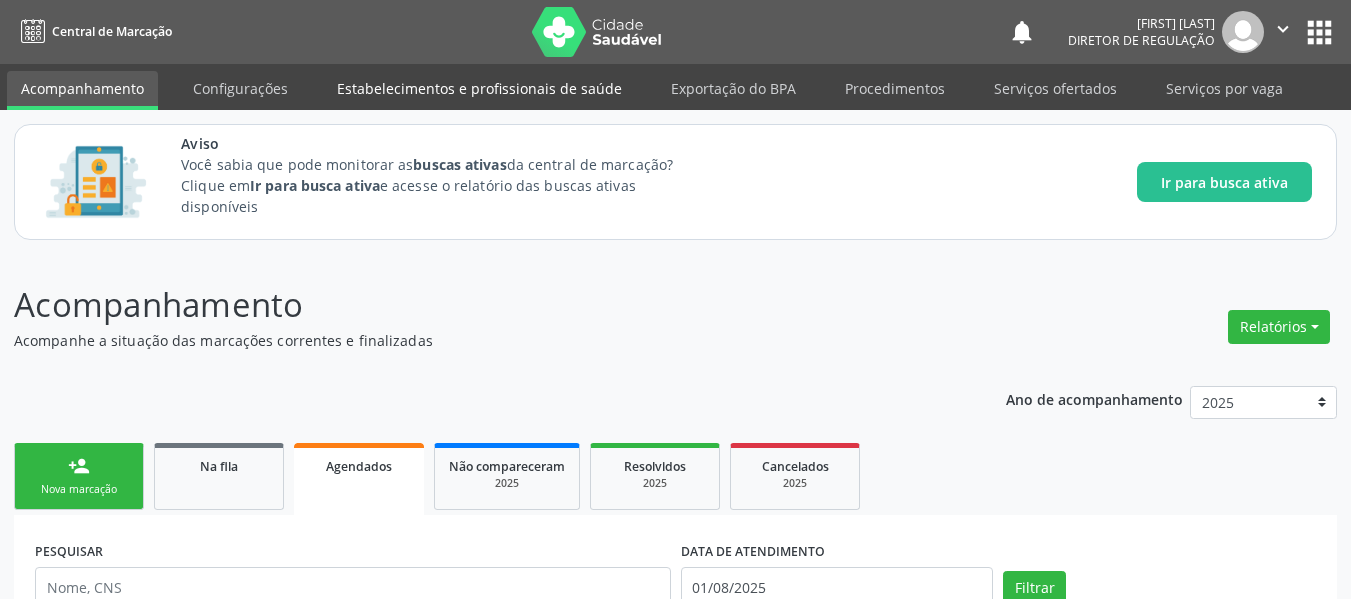 click on "Estabelecimentos e profissionais de saúde" at bounding box center (479, 88) 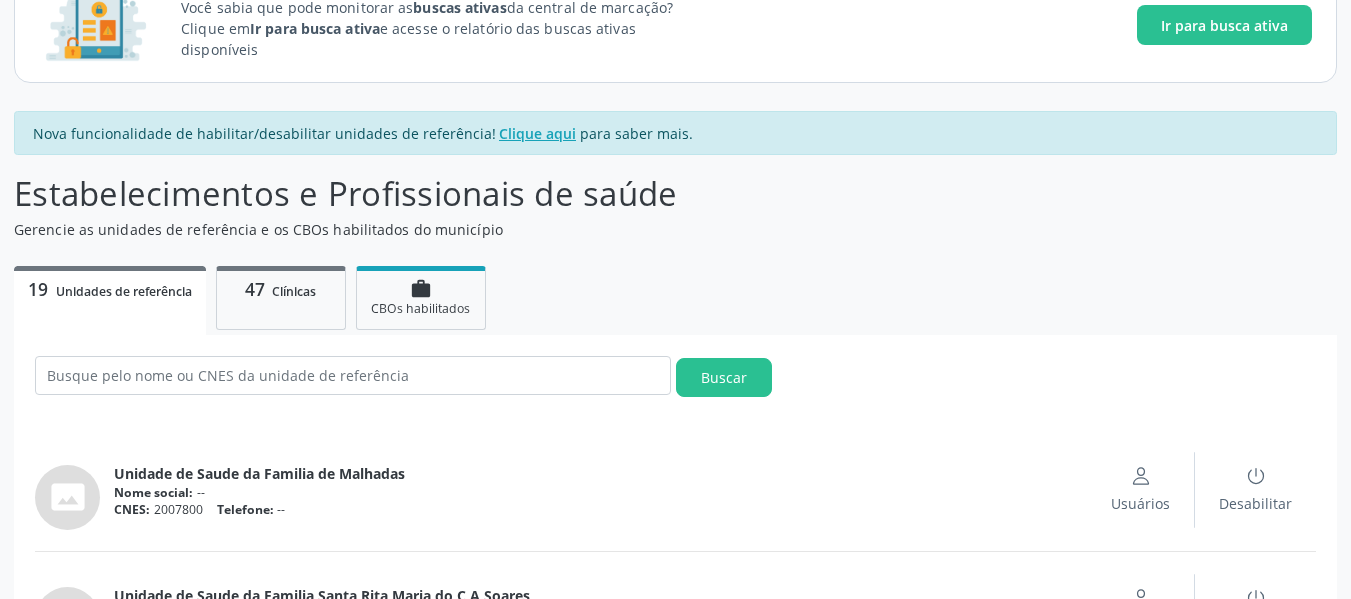 scroll, scrollTop: 100, scrollLeft: 0, axis: vertical 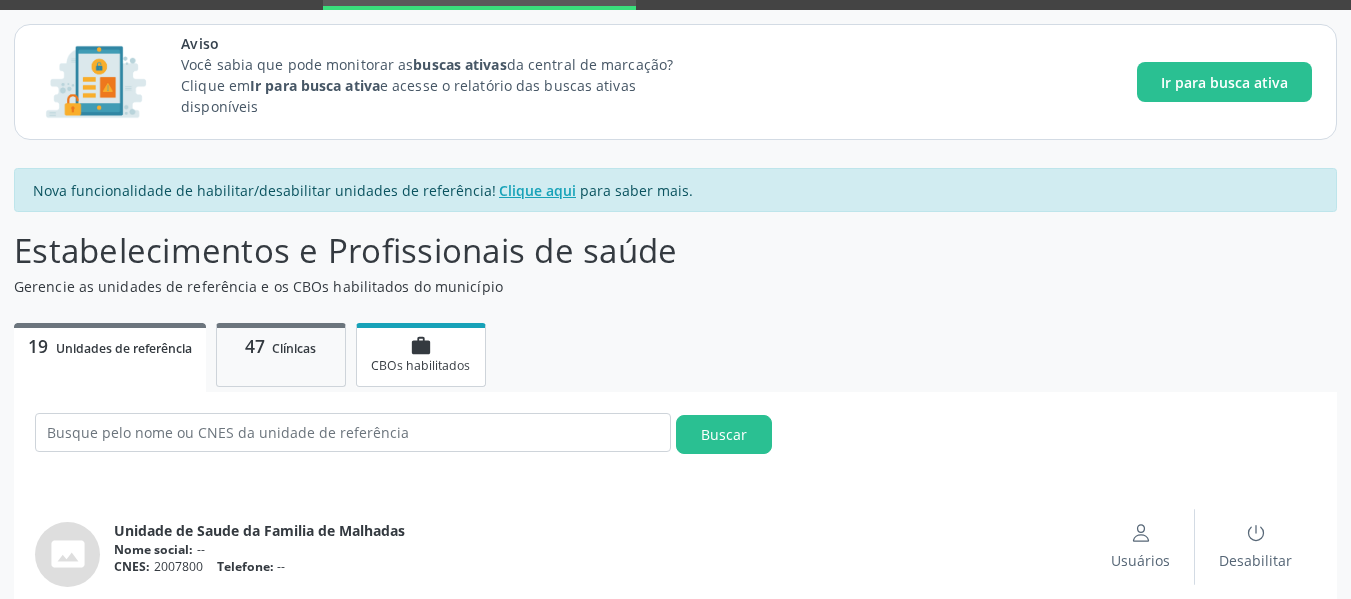 click on "work" at bounding box center (421, 346) 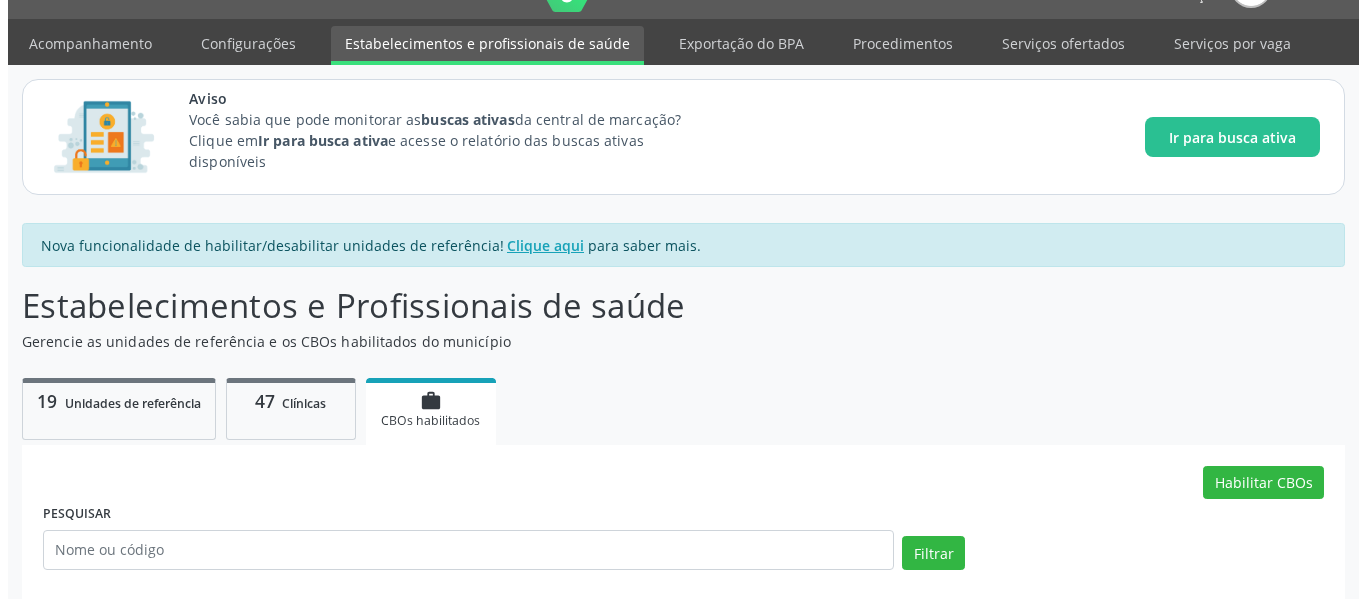scroll, scrollTop: 0, scrollLeft: 0, axis: both 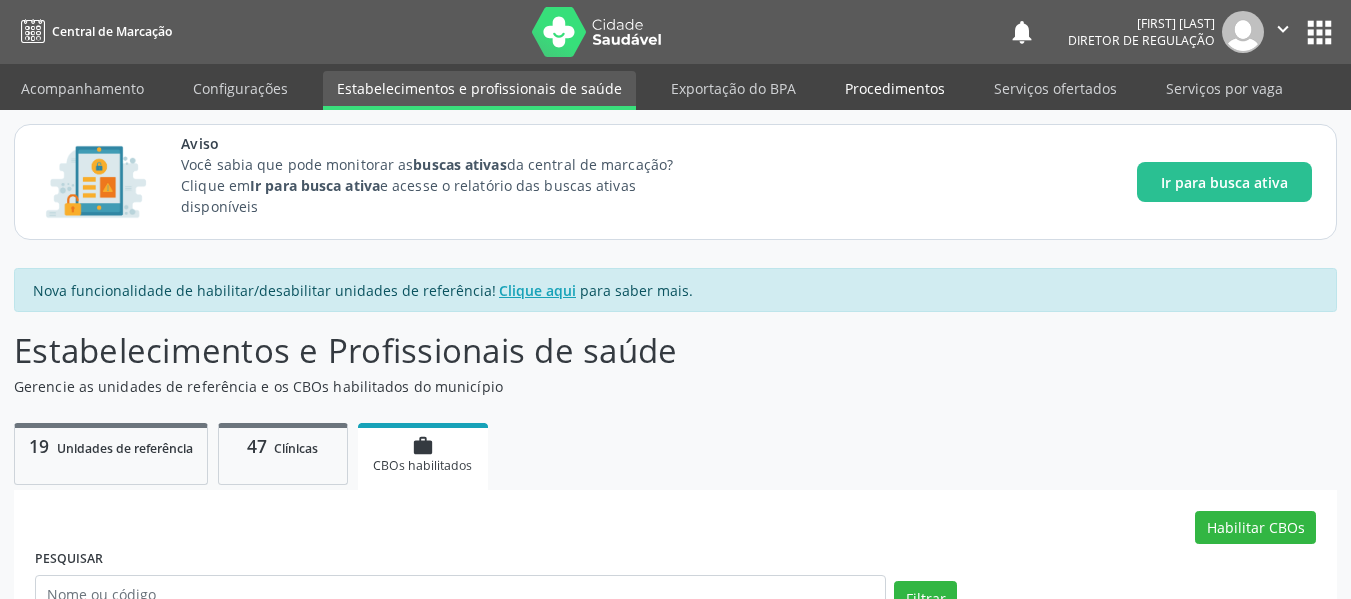 click on "Procedimentos" at bounding box center [895, 88] 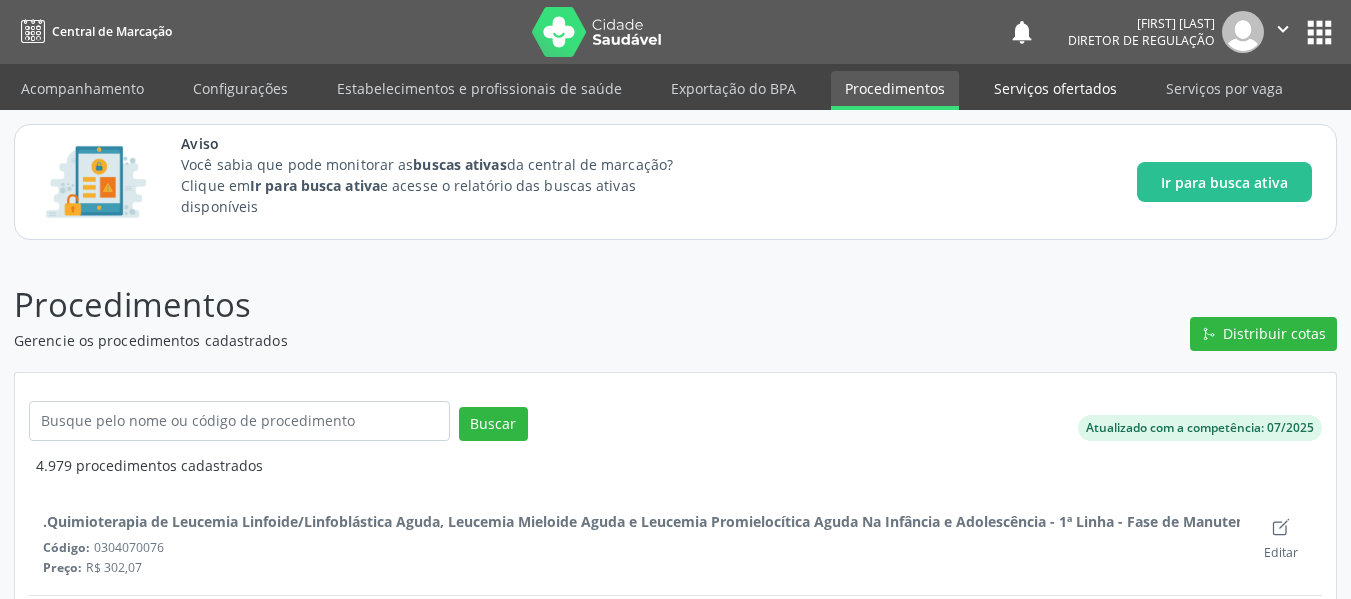 click on "Serviços ofertados" at bounding box center [1055, 88] 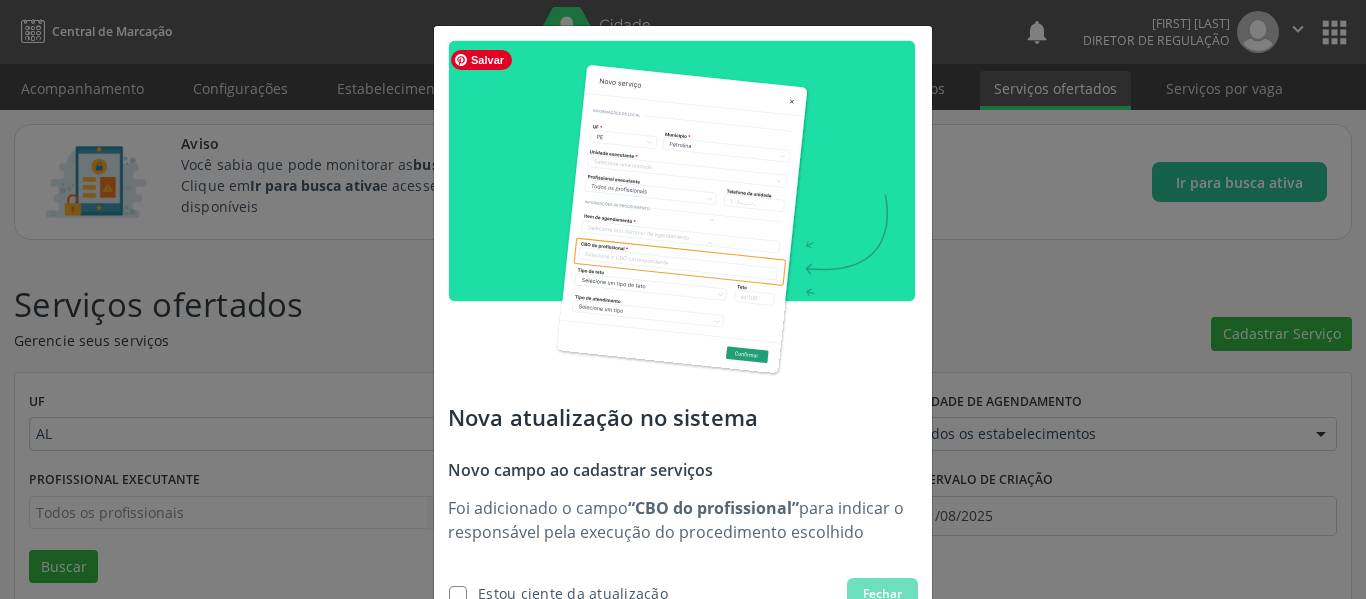 scroll, scrollTop: 50, scrollLeft: 0, axis: vertical 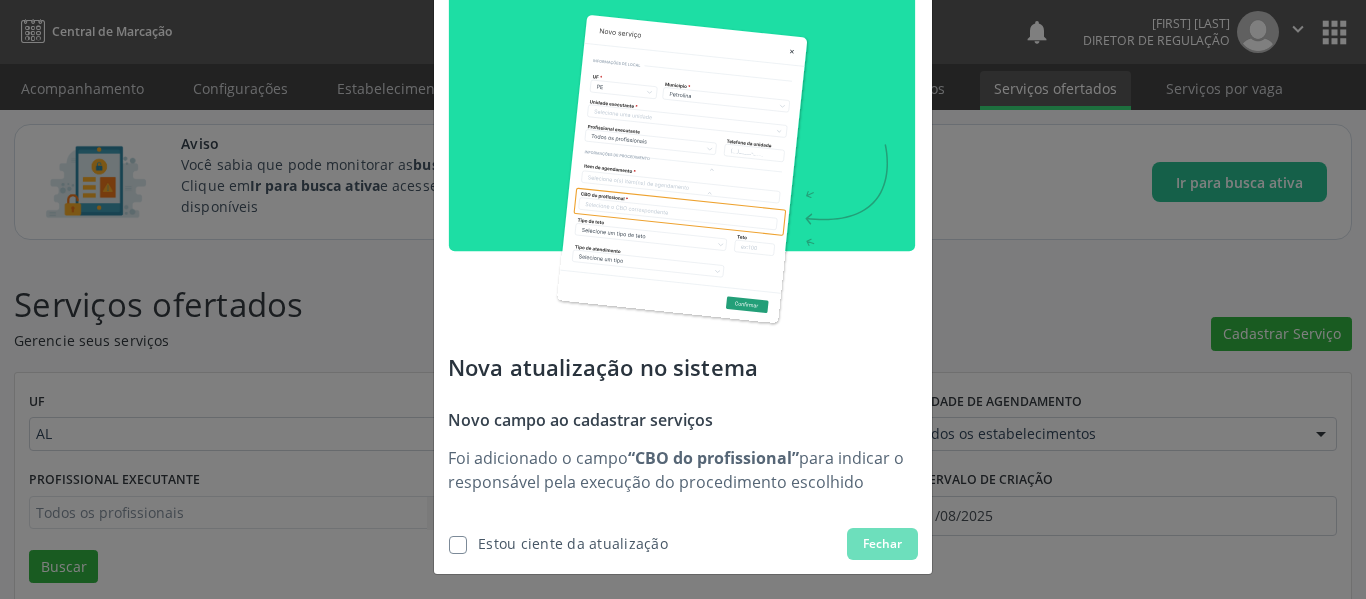 click on "Fechar" at bounding box center [882, 544] 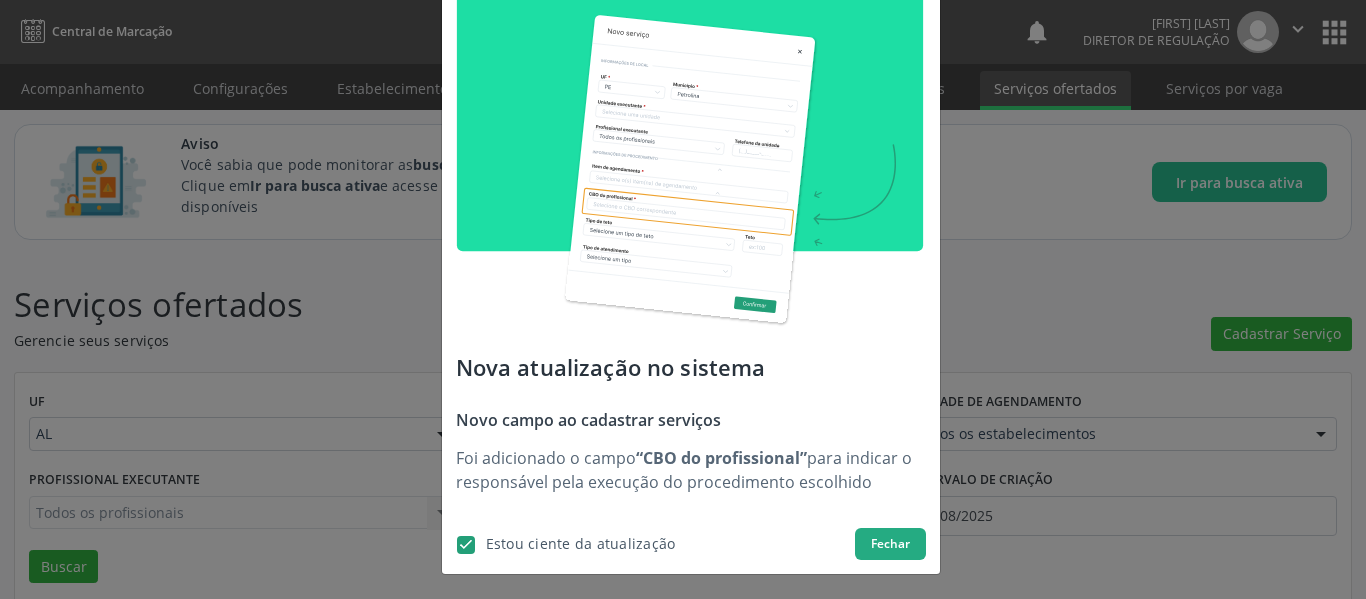 click on "Fechar" at bounding box center (890, 544) 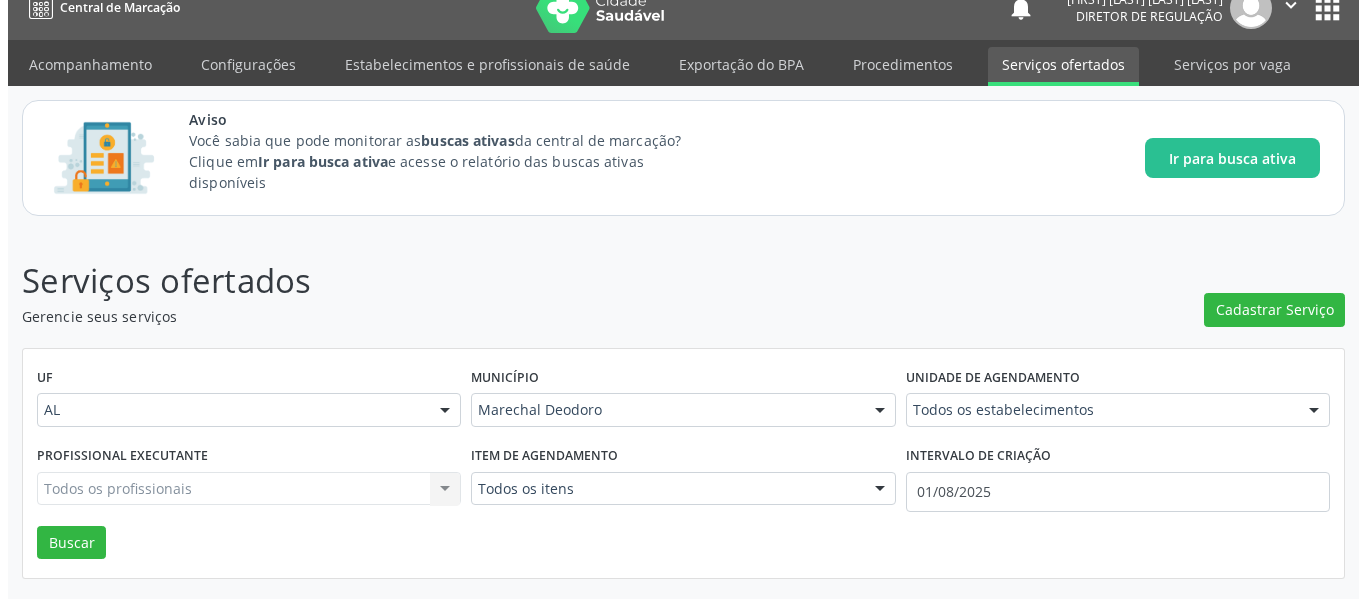 scroll, scrollTop: 32, scrollLeft: 0, axis: vertical 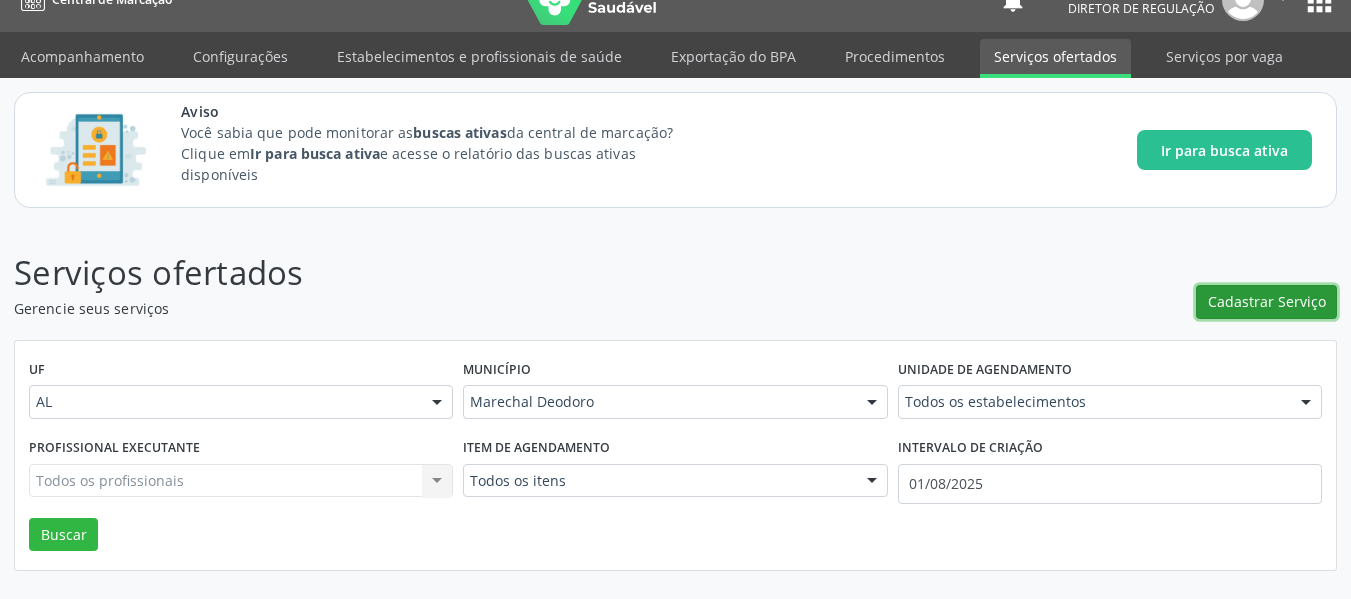 click on "Cadastrar Serviço" at bounding box center [1267, 301] 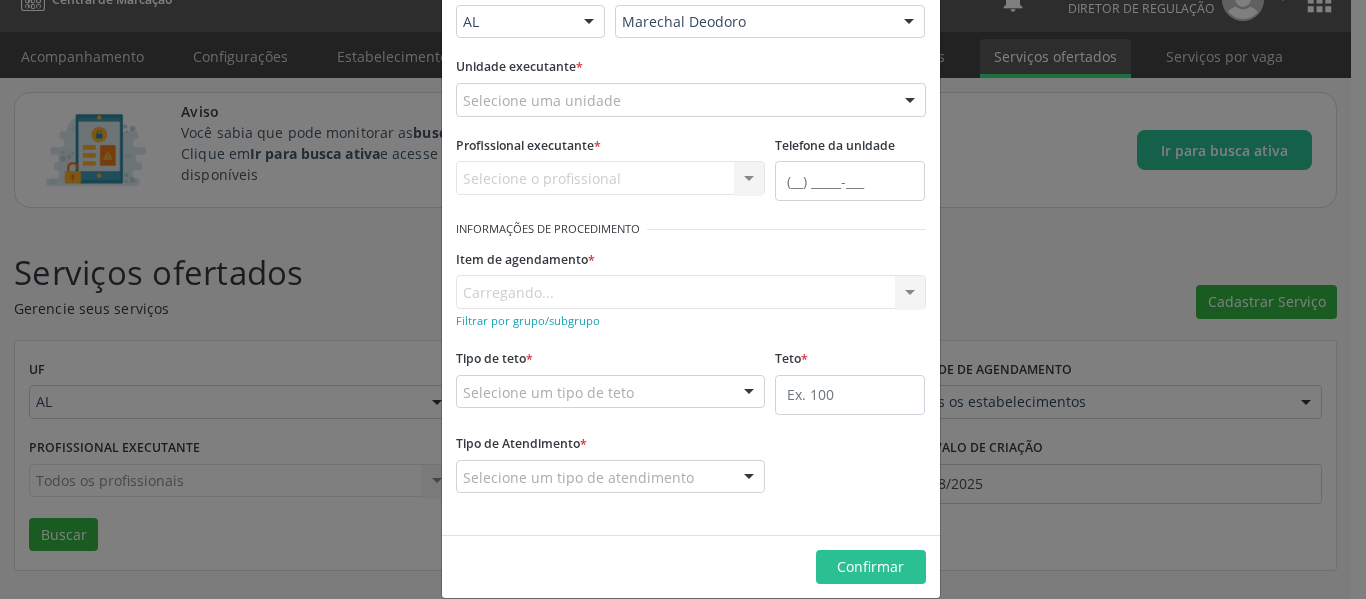 scroll, scrollTop: 174, scrollLeft: 0, axis: vertical 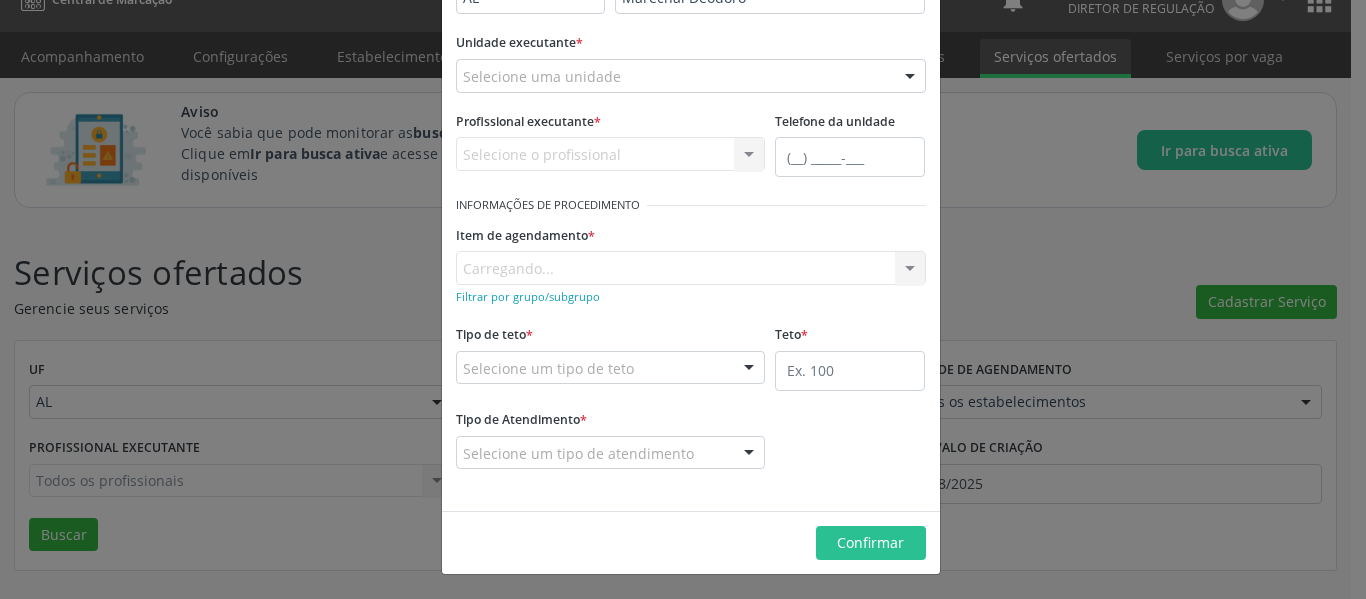 click on "Carregando..." at bounding box center [691, 268] 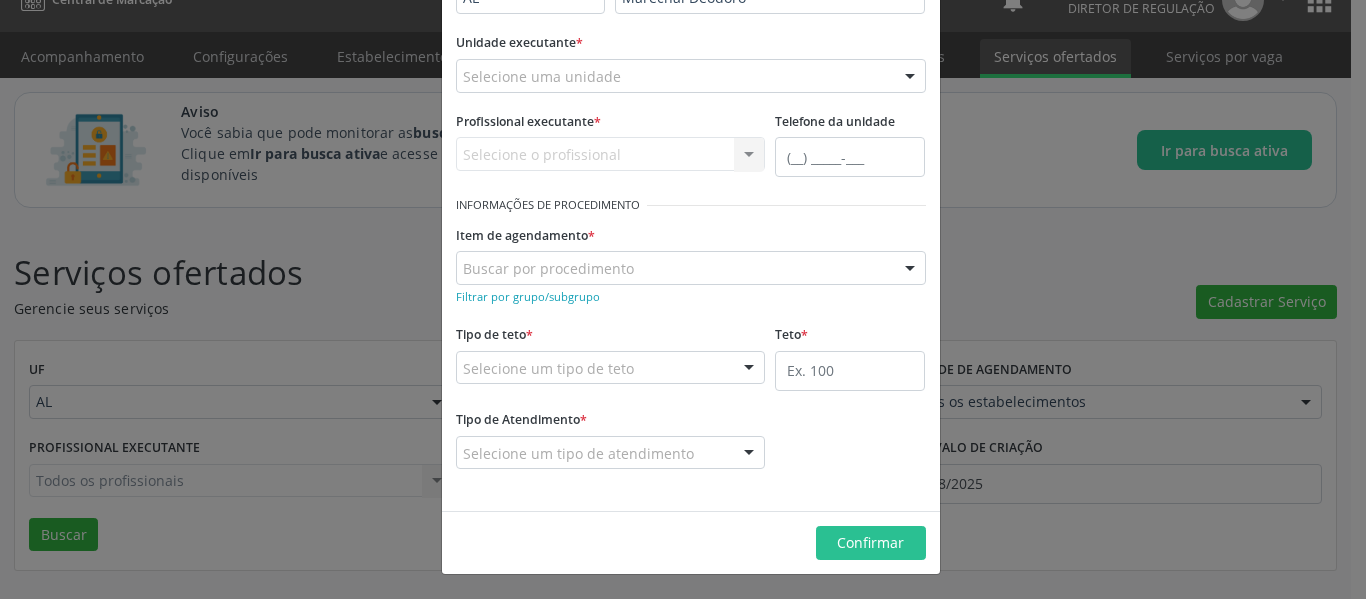 click on "Selecione o profissional
Nenhum resultado encontrado para: "   "
Não há nenhuma opção para ser exibida." at bounding box center [611, 154] 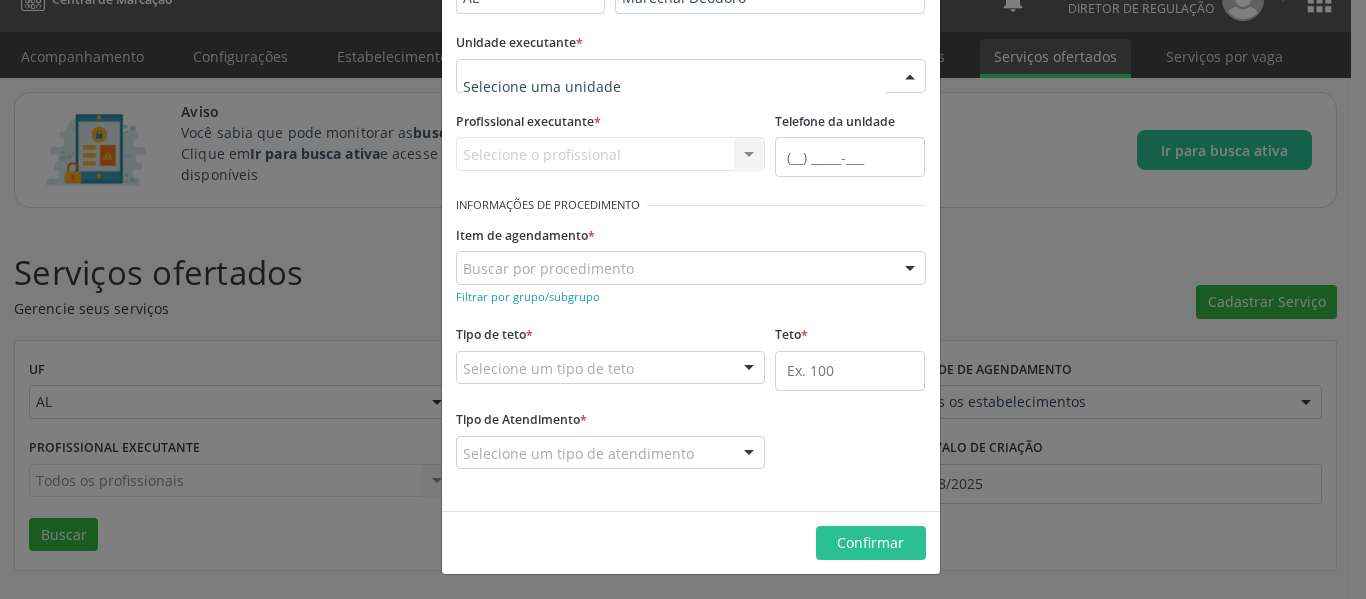 click at bounding box center [910, 77] 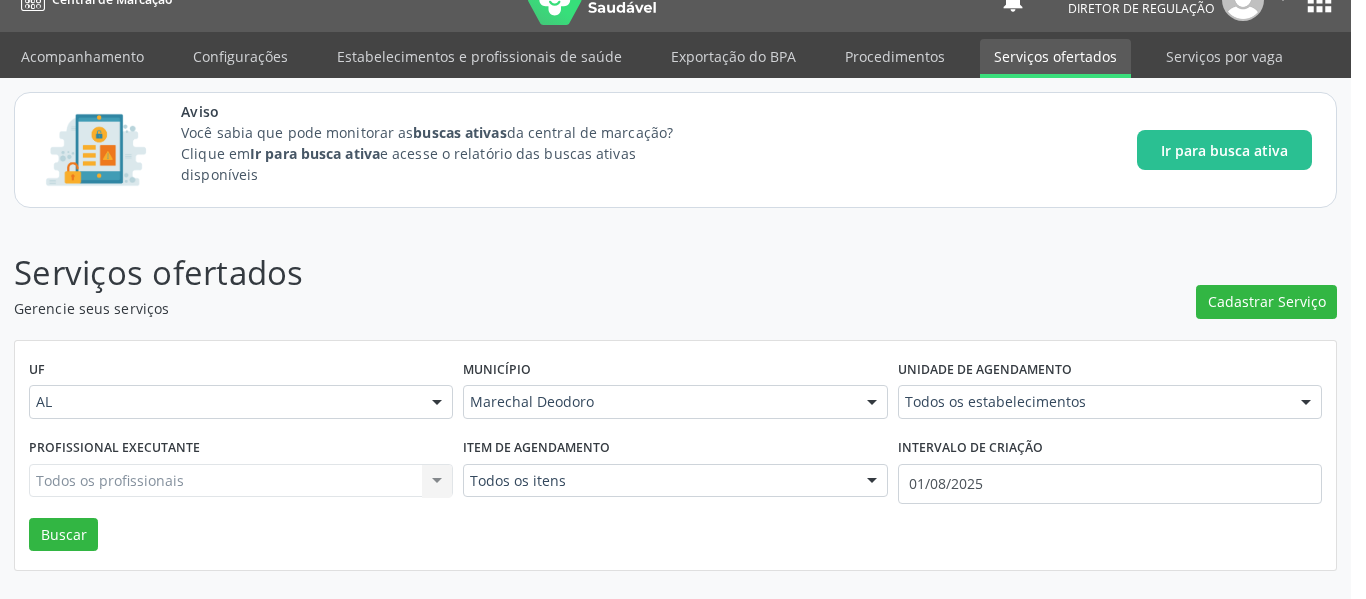 click on "Serviços ofertados" at bounding box center [477, 273] 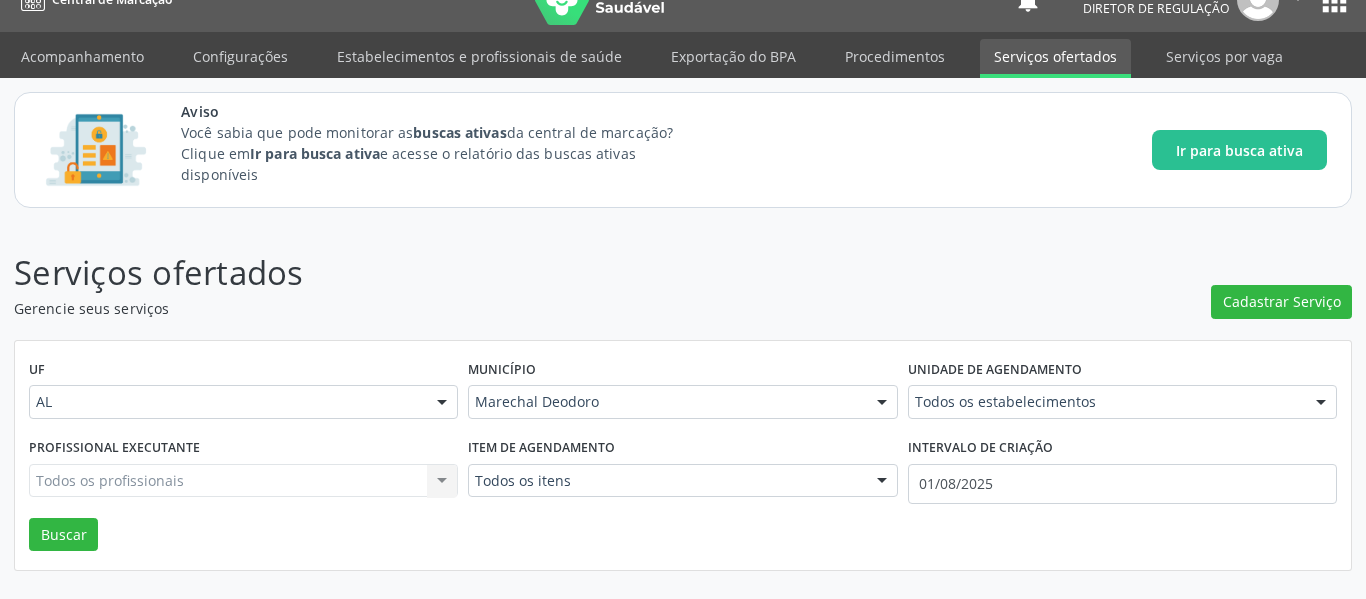 click on "Serviços ofertados
Gerencie seus serviços
Cadastrar Serviço
UF
AL         [STATE]
Nenhum resultado encontrado para: "   "
Não há nenhuma opção para ser exibida.
Município
Marechal Deodoro         Marechal Deodoro
Nenhum resultado encontrado para: "   "
Não há nenhuma opção para ser exibida.
Unidade de agendamento
Todos os estabelecimentos         Todos os estabelecimentos   Aeronave Baron 58   Aeronave Cessna   Associacao Divina Misericordia   Caps Maria Celia de Araujo Sarmento   Central Municipal de Rede de Frio de Marechal Deodoro   Central de Abastecimento Farmaceutico Caf   Centro Municipal de Especialidade Odontologica   Centro de Parto Normal Imaculada Conceicao   Centro de Saude Professor Estacio de Lima   Certea Centro Esp de Ref em Transtorno do Espectro Autista   Clinica Escola de Medicina Veterinaria do Cesmac         Espaco Klecia Ribeiro" at bounding box center (683, 410) 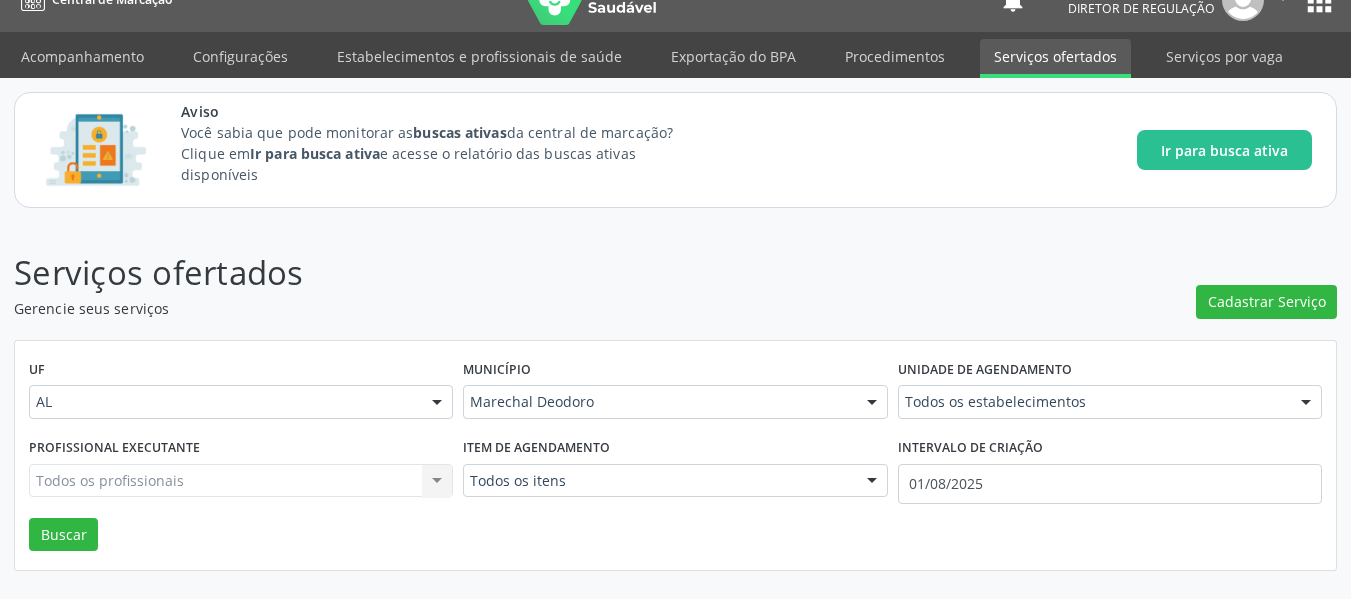click on "Todos os profissionais         Todos os profissionais
Nenhum resultado encontrado para: "   "
Não há nenhuma opção para ser exibida." at bounding box center (241, 481) 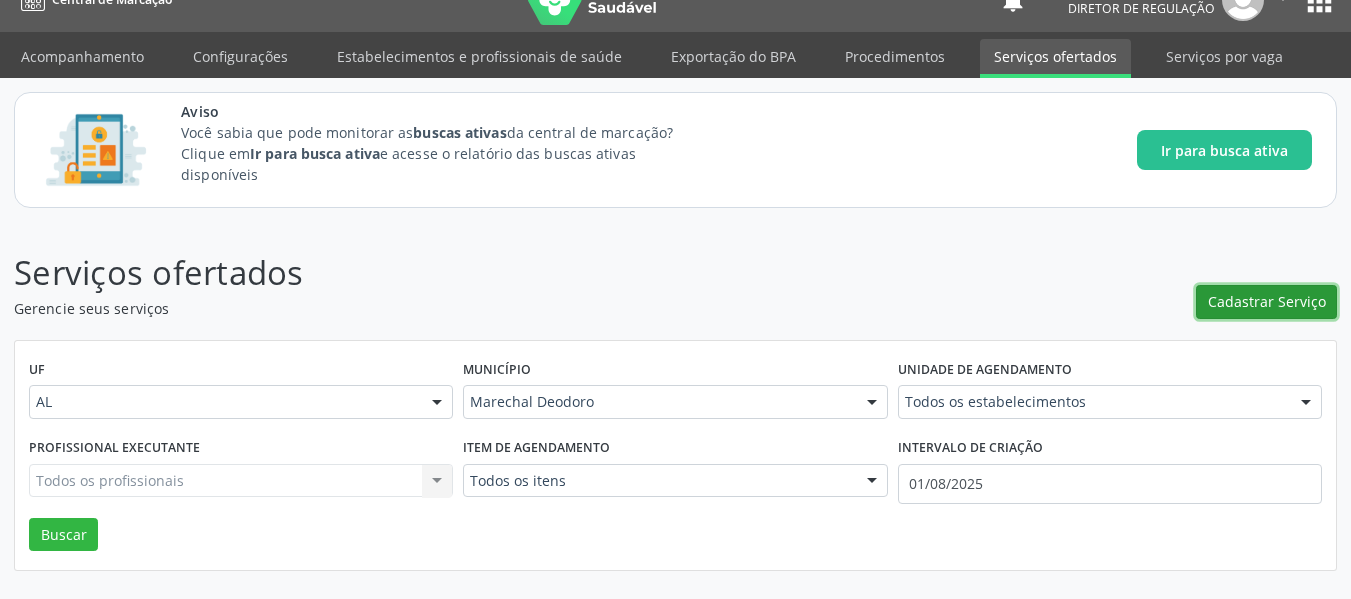 click on "Cadastrar Serviço" at bounding box center (1267, 301) 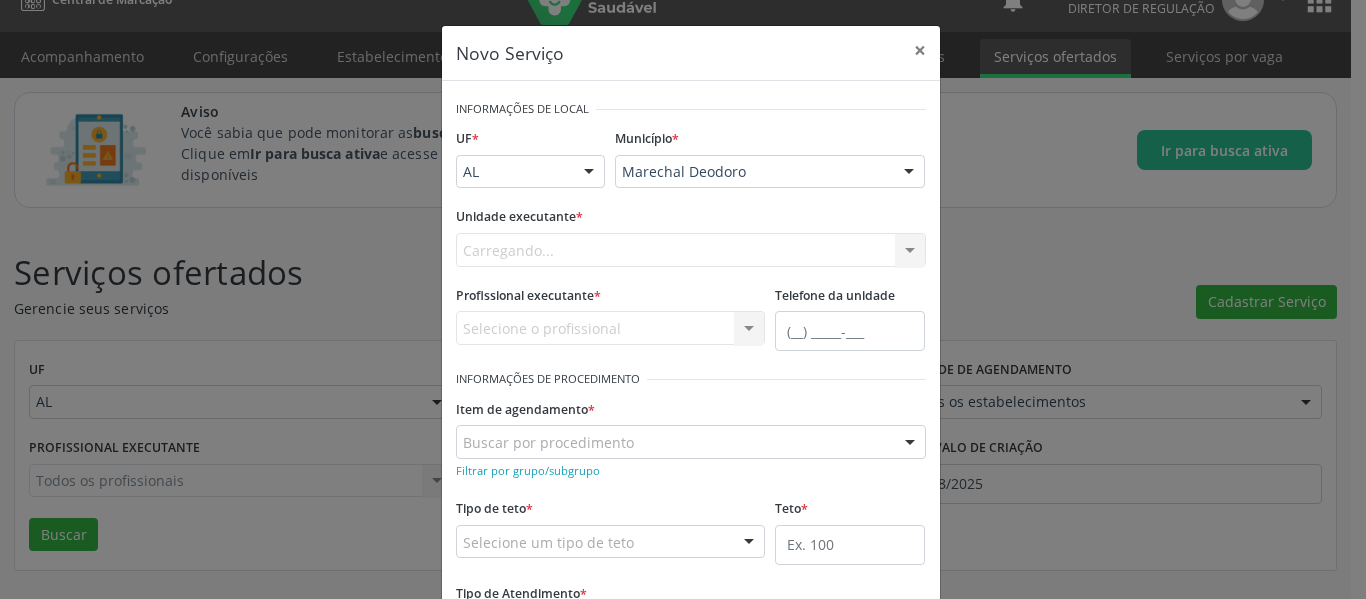 scroll, scrollTop: 0, scrollLeft: 0, axis: both 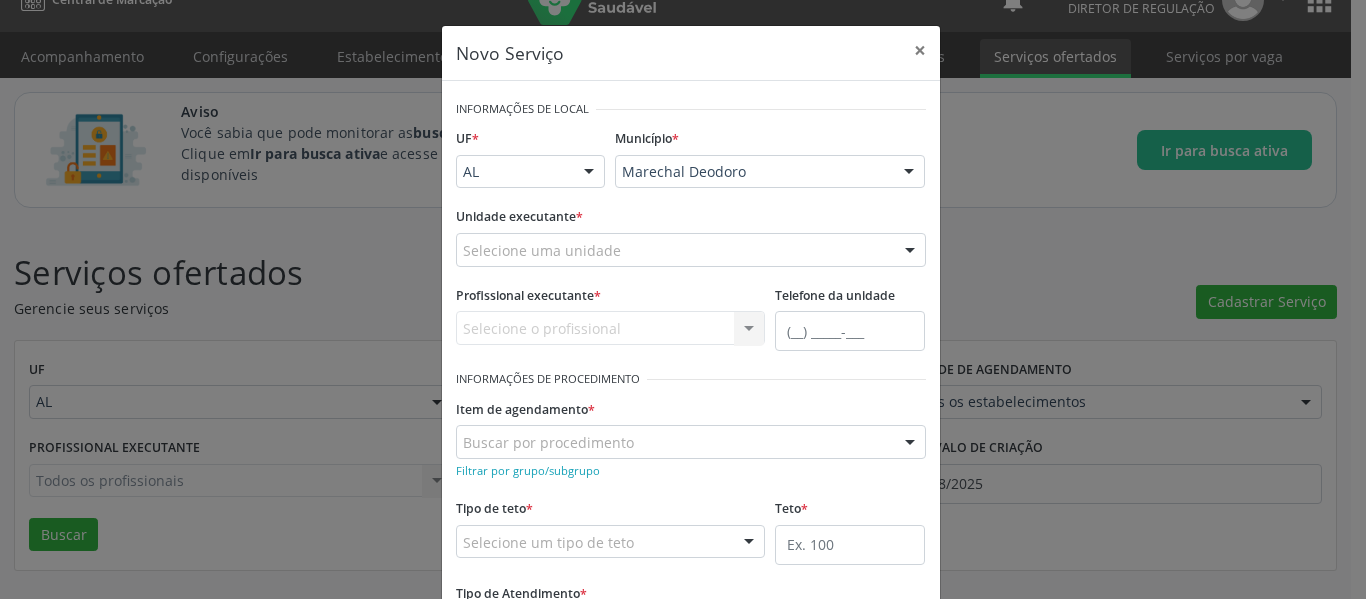 click at bounding box center (910, 251) 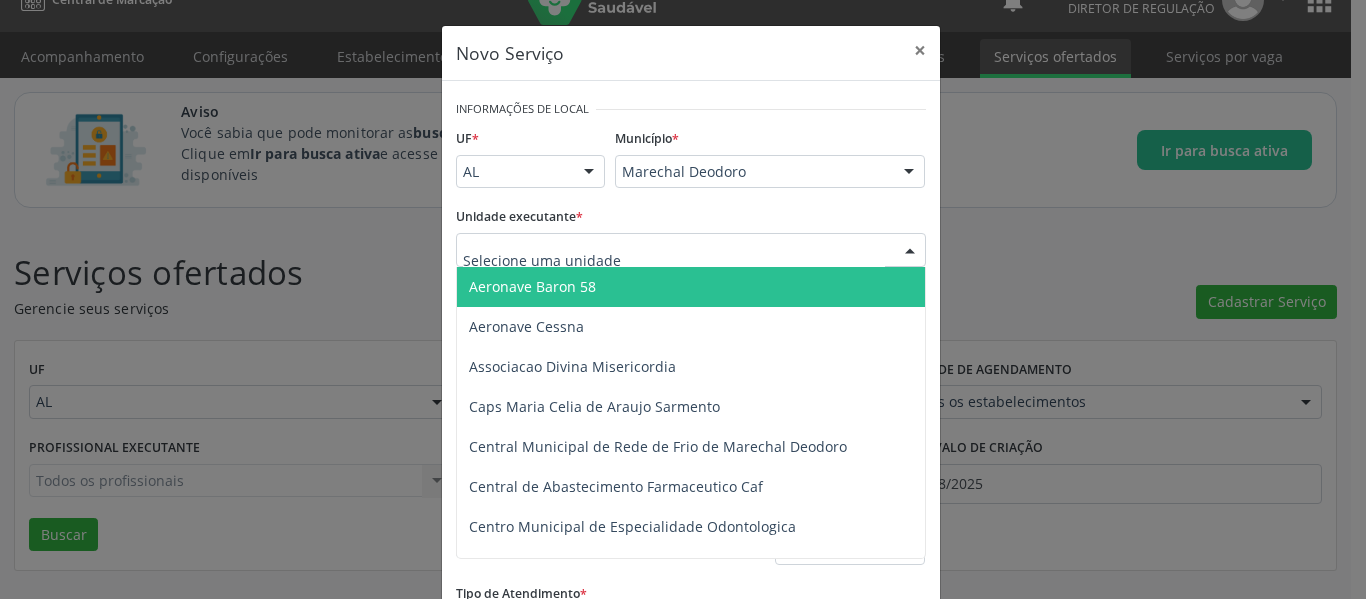 click at bounding box center (674, 260) 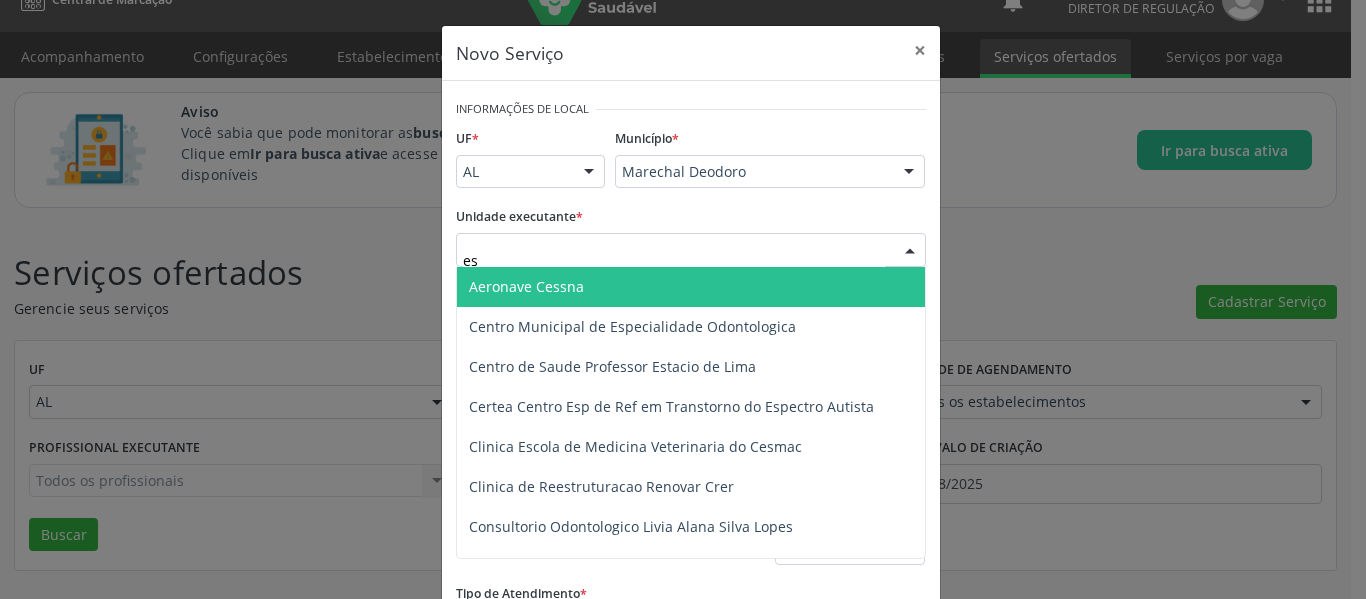 type on "e" 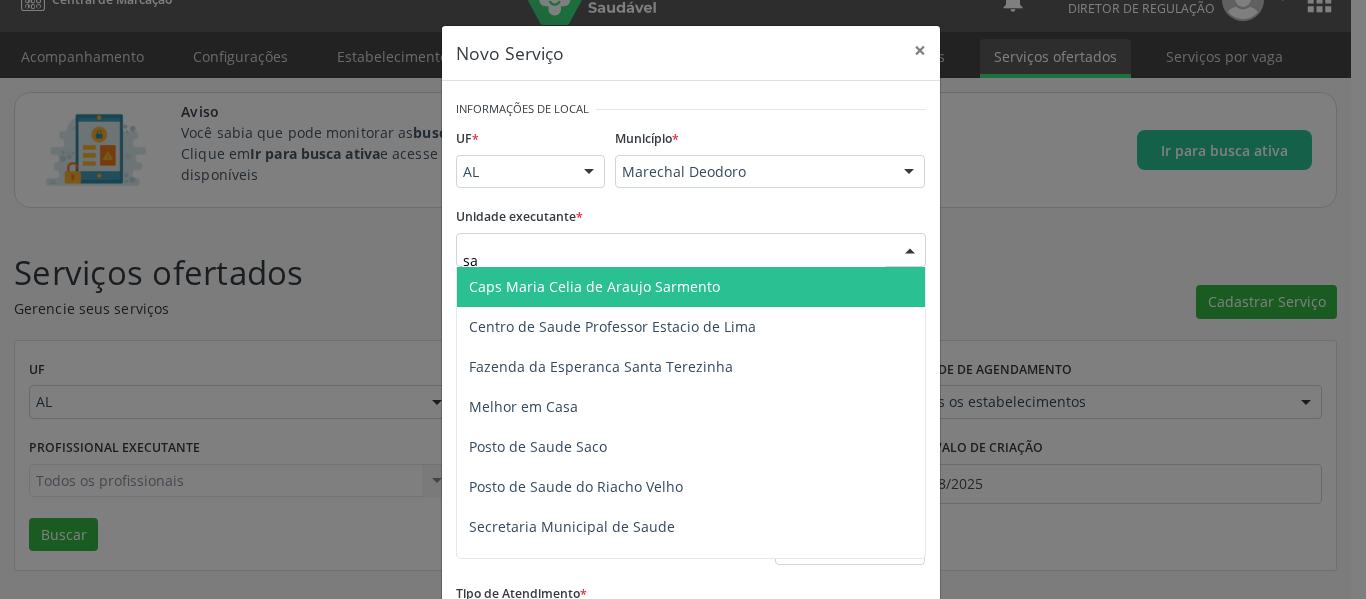 type on "s" 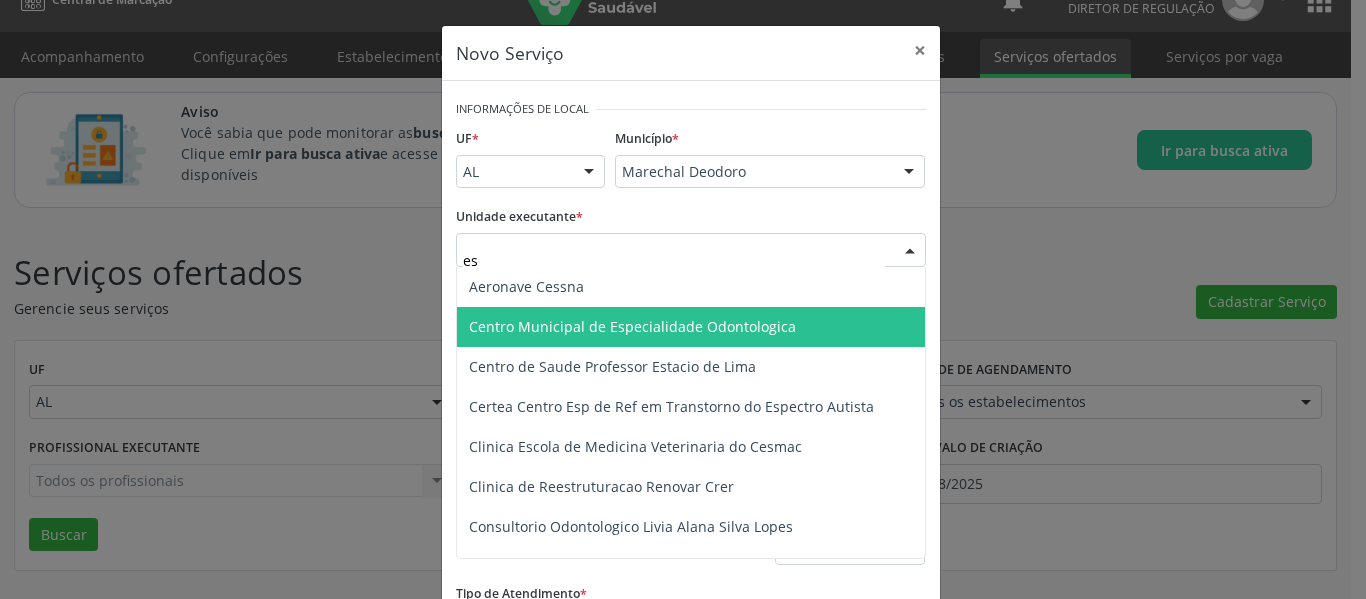 type on "est" 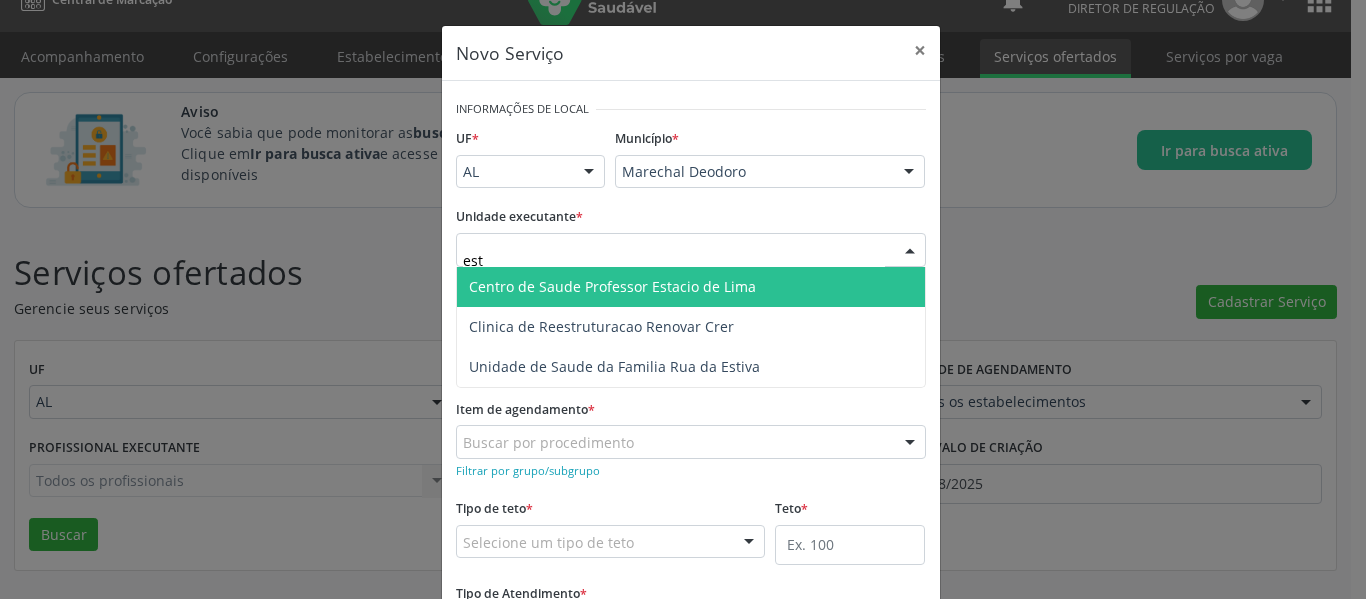 click on "Centro de Saude Professor Estacio de Lima" at bounding box center (612, 286) 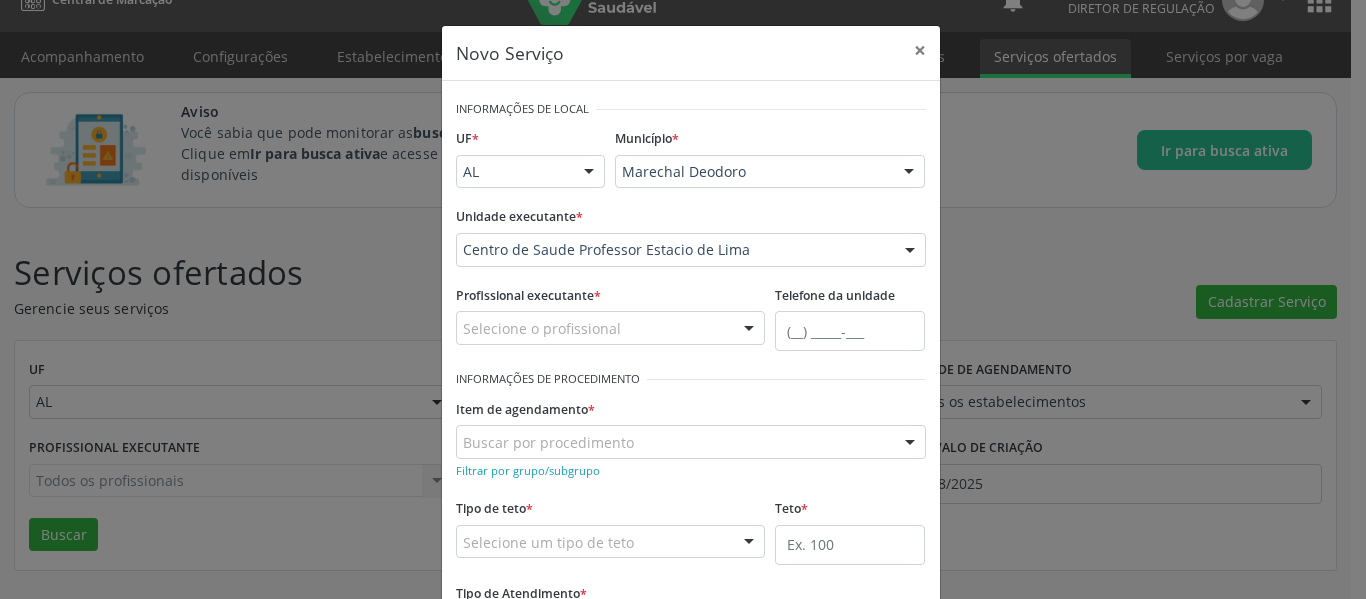 click on "Selecione o profissional" at bounding box center [611, 328] 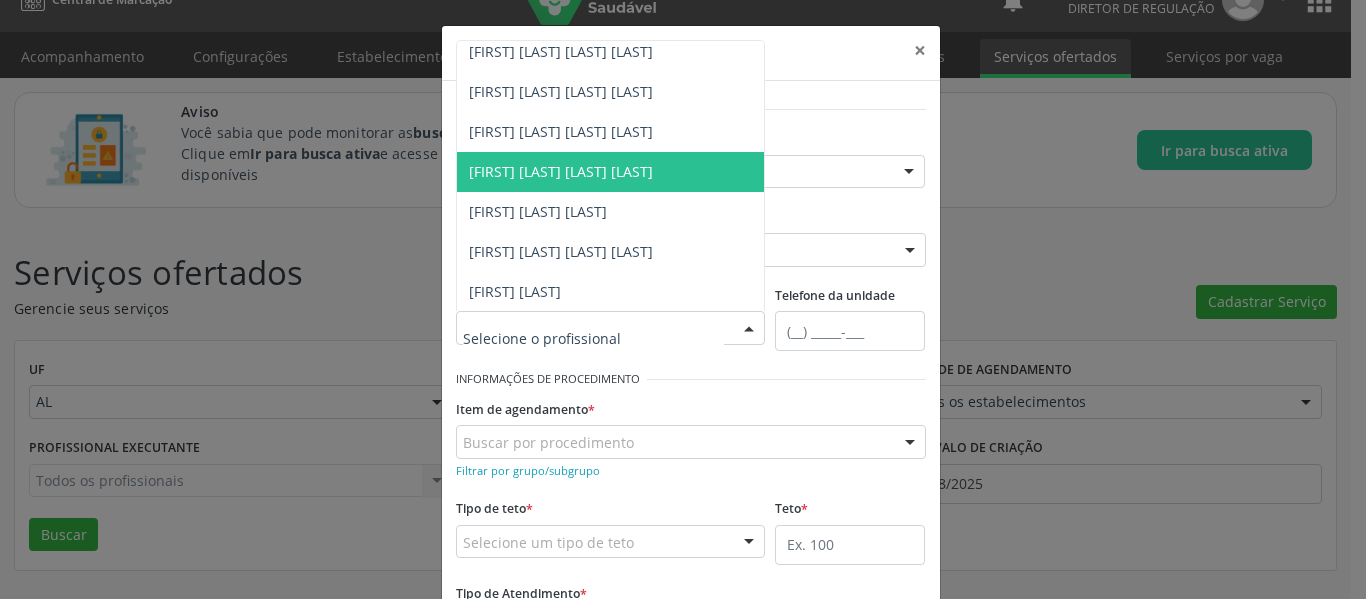 scroll, scrollTop: 1290, scrollLeft: 0, axis: vertical 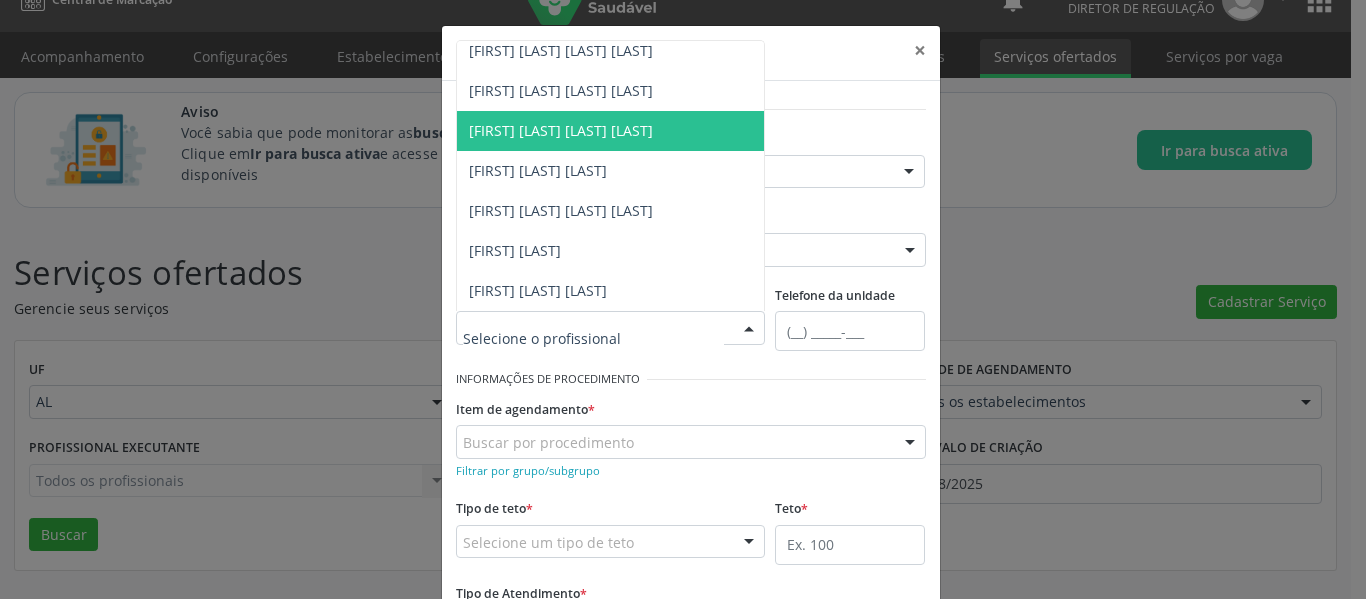 click on "[FIRST] [LAST] [LAST] [LAST]" at bounding box center [611, 131] 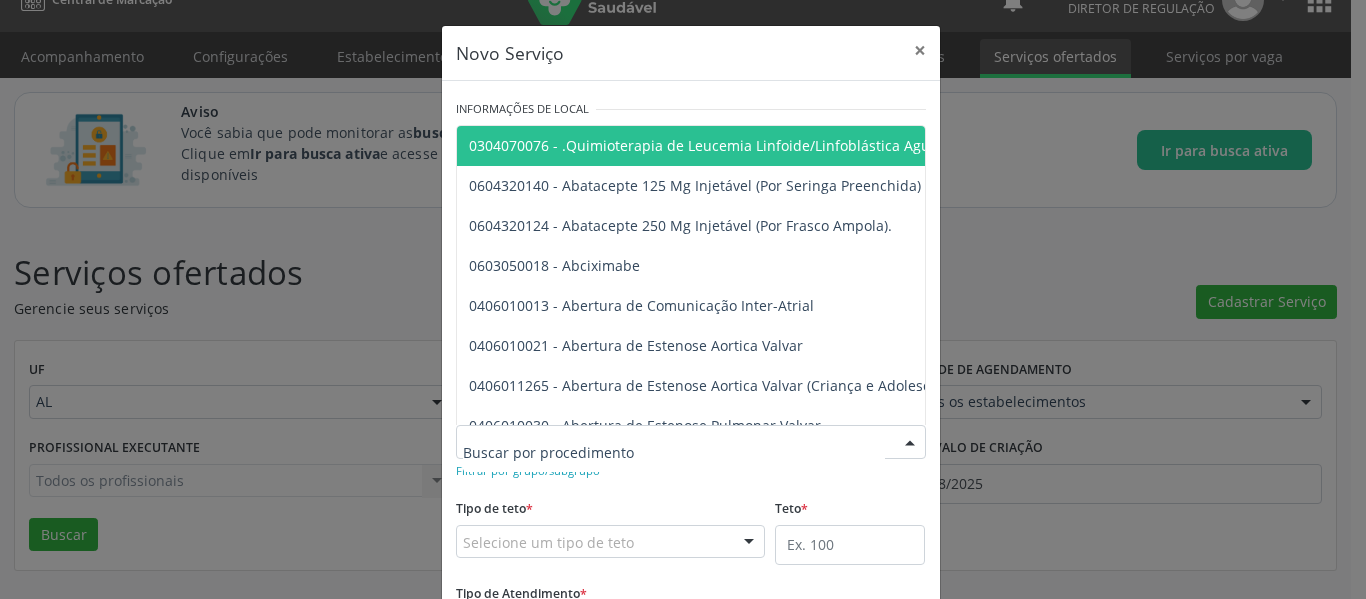 click at bounding box center (691, 442) 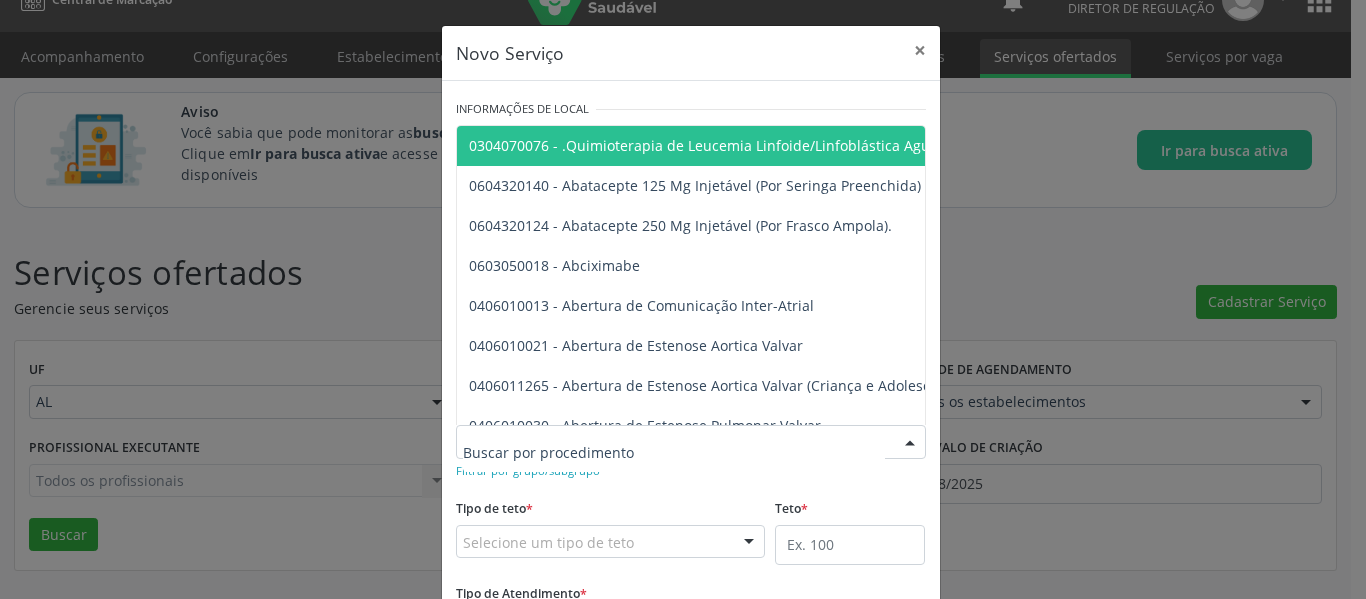 click at bounding box center [674, 452] 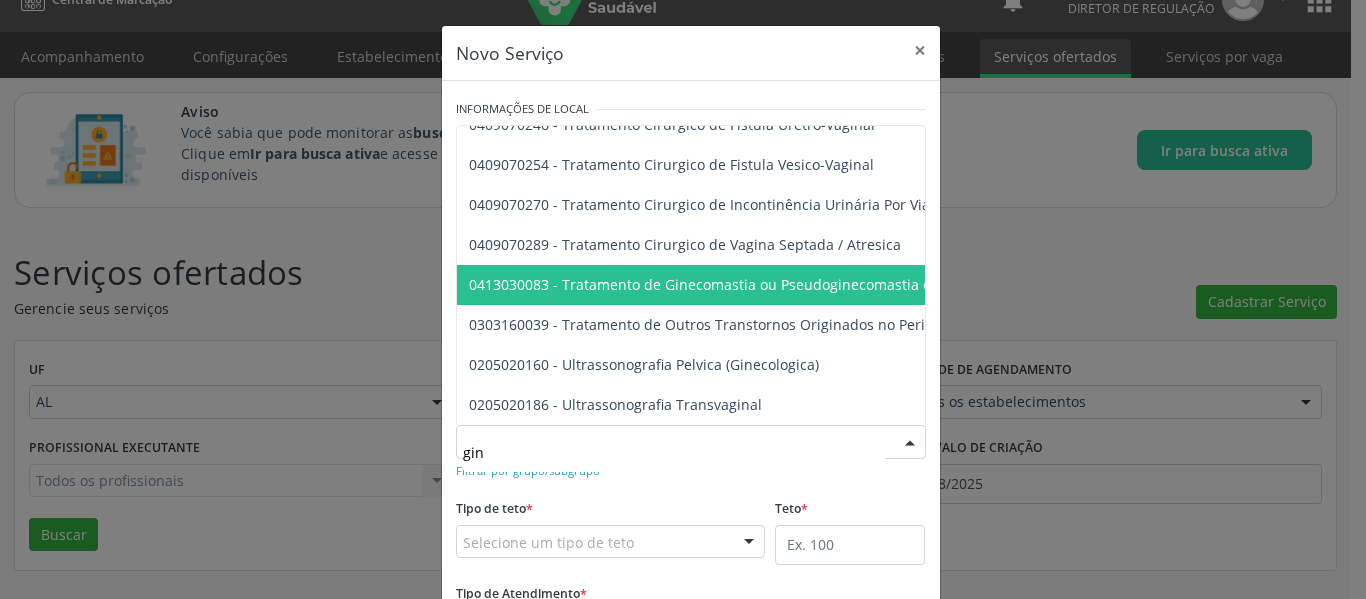 scroll, scrollTop: 1236, scrollLeft: 0, axis: vertical 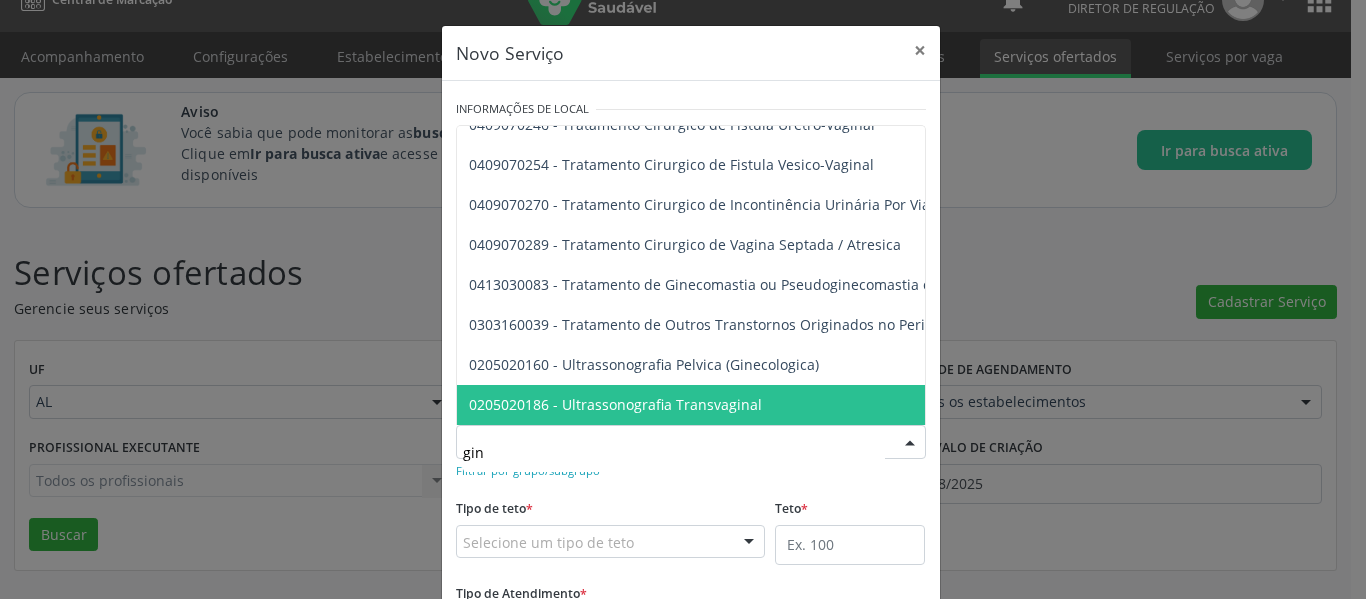 click on "gin" at bounding box center (674, 452) 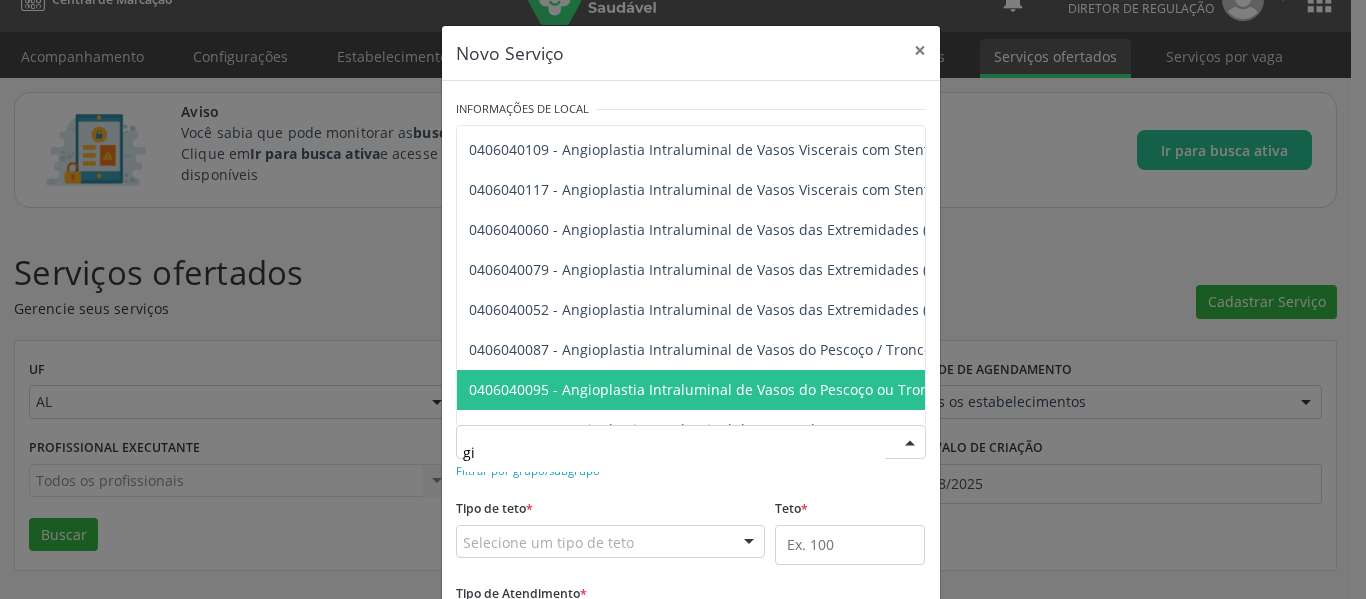 type on "g" 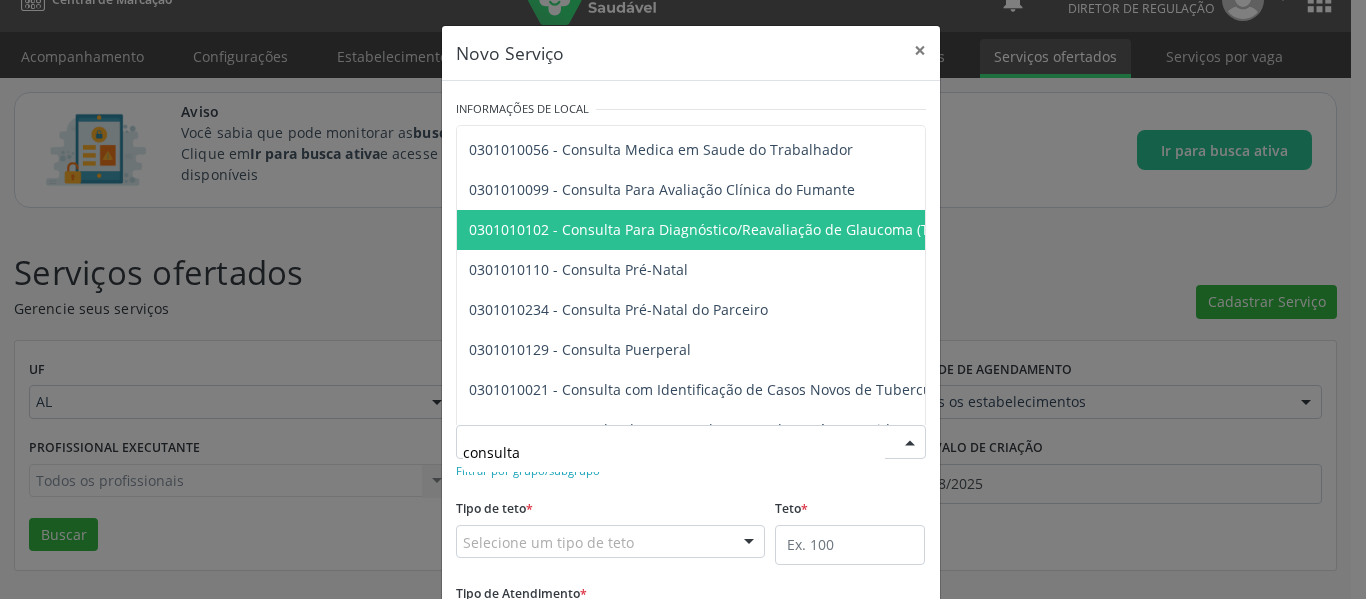 scroll, scrollTop: 0, scrollLeft: 0, axis: both 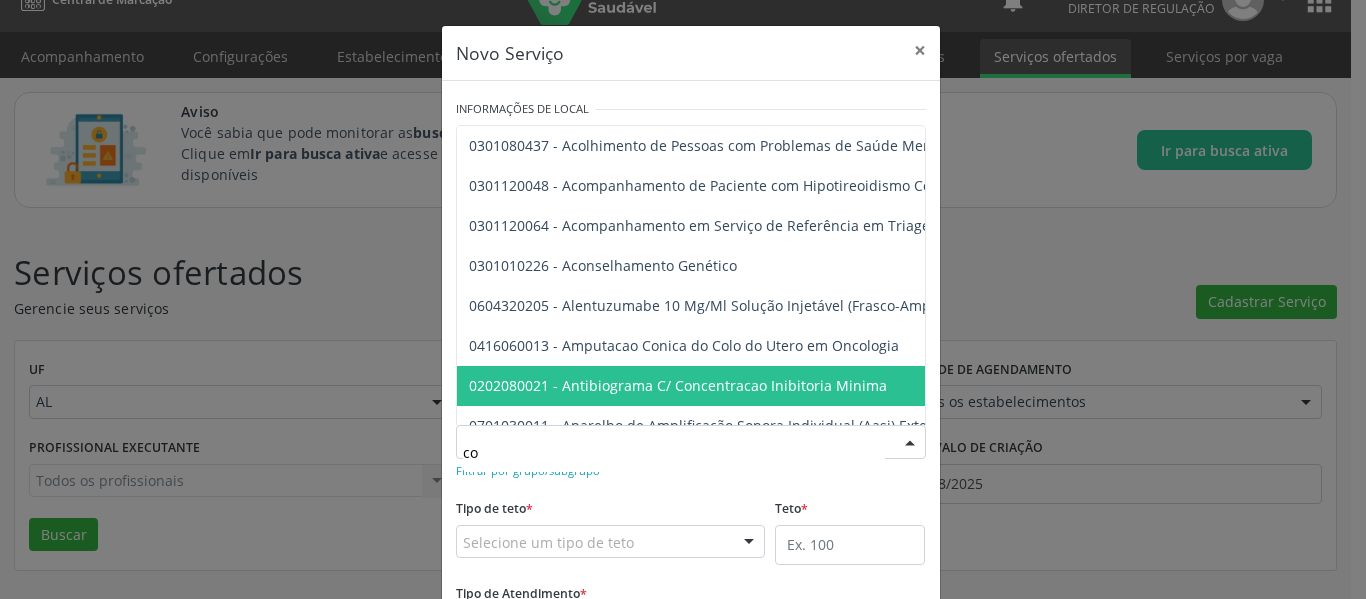 type on "c" 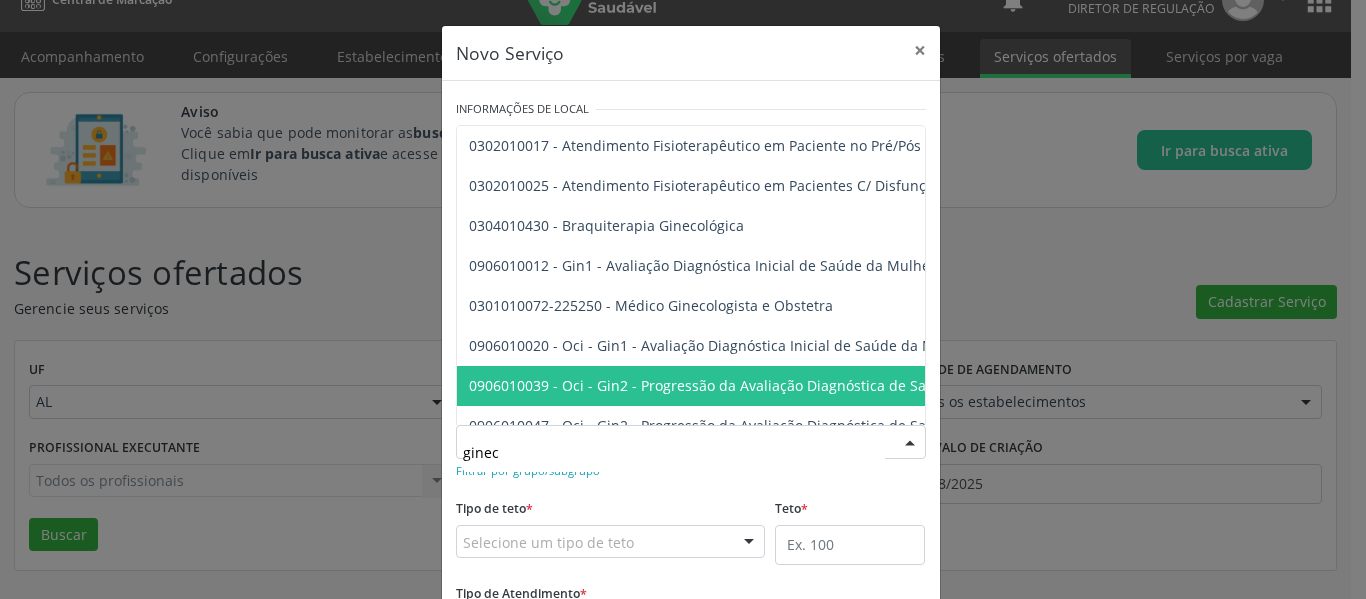type on "gineco" 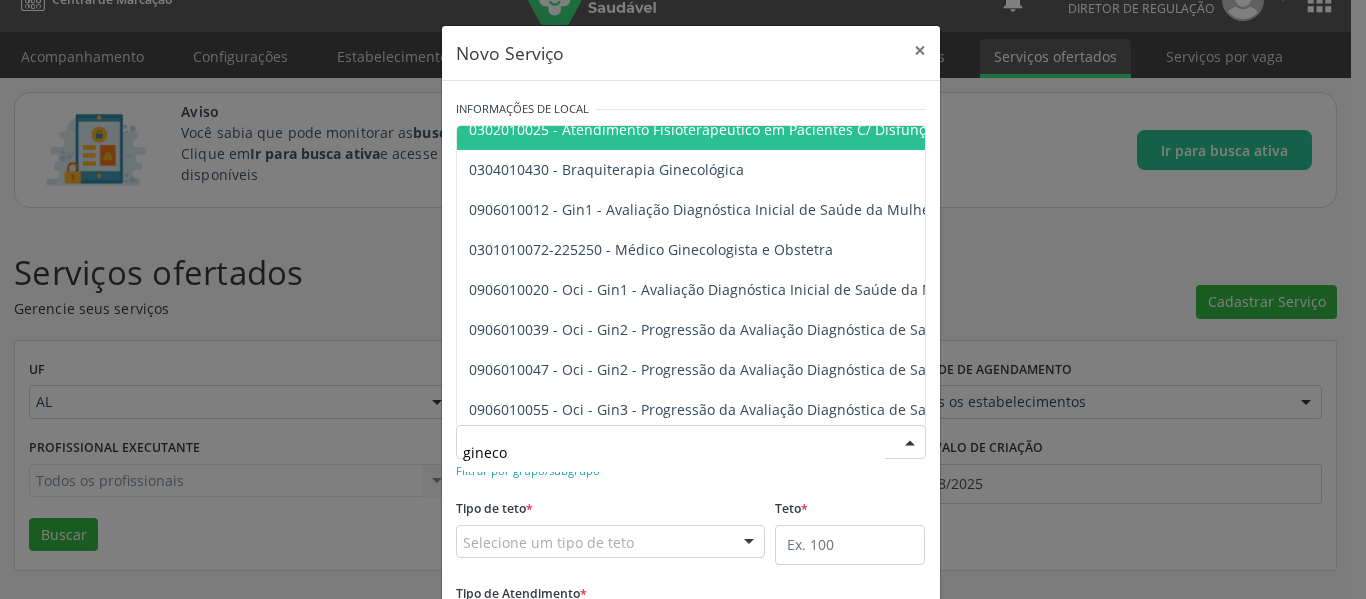 scroll, scrollTop: 100, scrollLeft: 0, axis: vertical 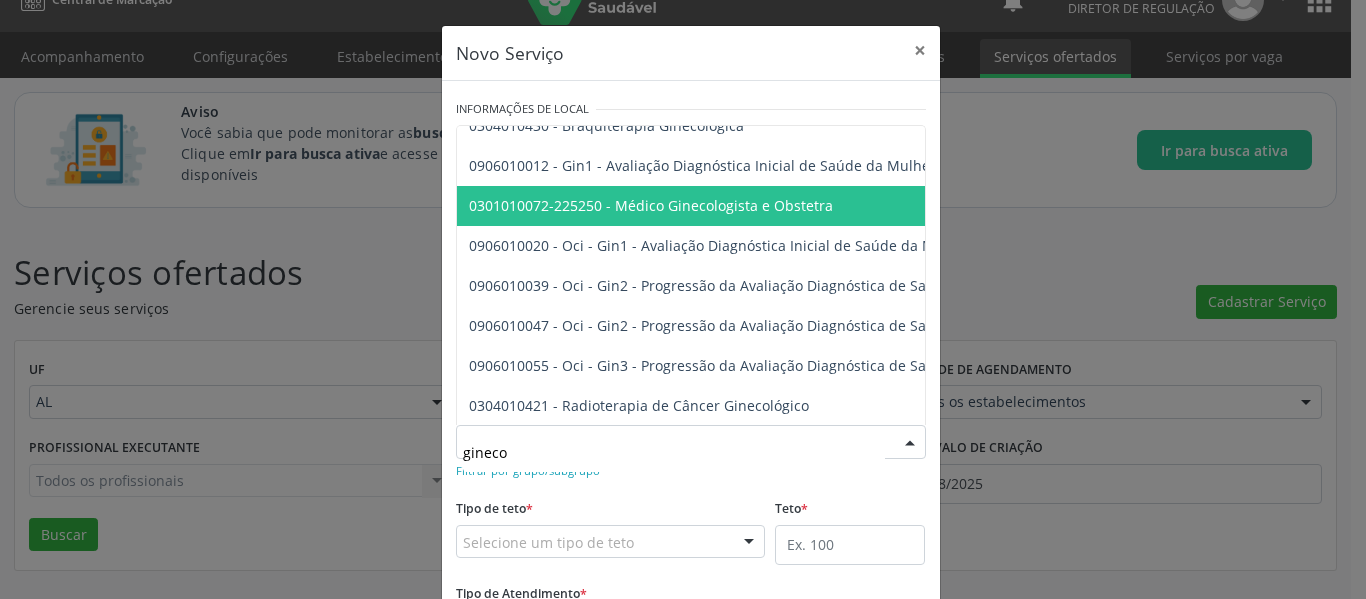 click on "0301010072-225250 - Médico Ginecologista e Obstetra" at bounding box center [651, 205] 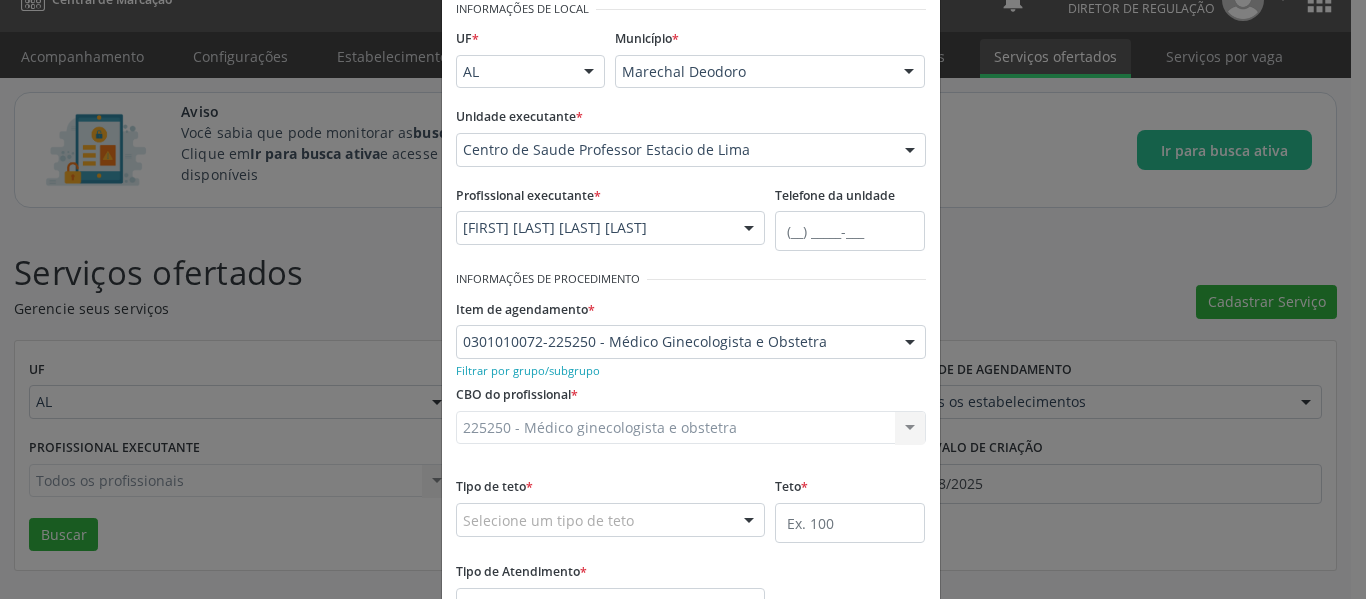 scroll, scrollTop: 200, scrollLeft: 0, axis: vertical 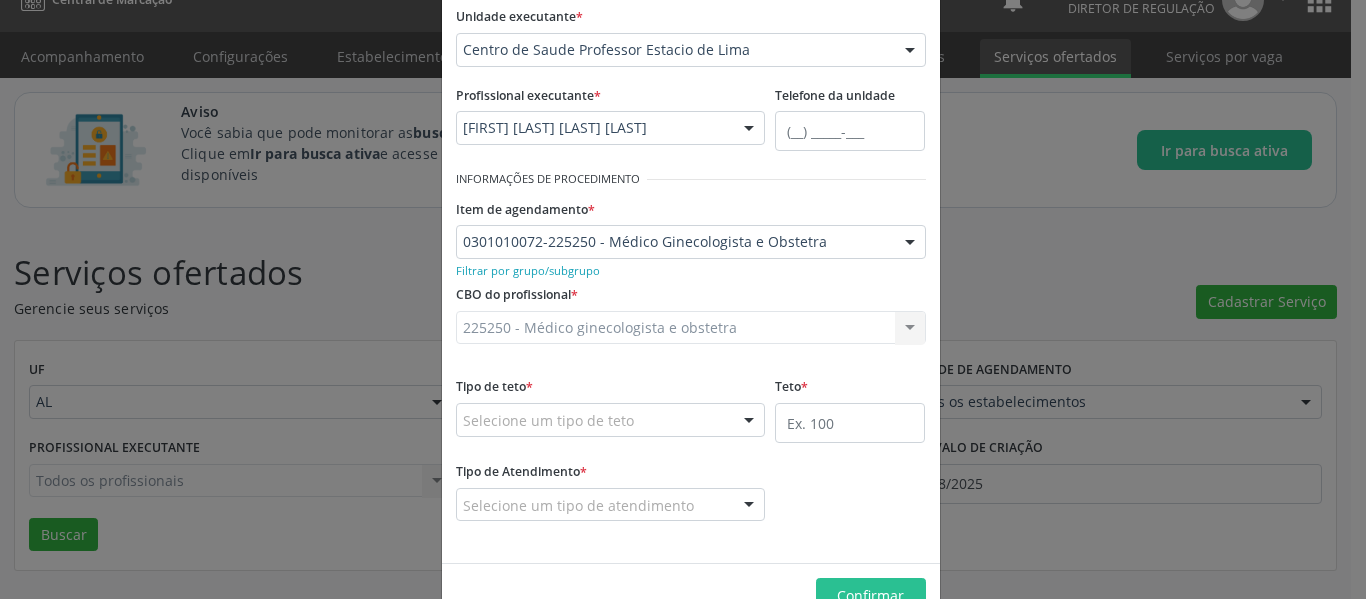 click on "225250 - Médico ginecologista e obstetra         225250 - Médico ginecologista e obstetra
Nenhum resultado encontrado para: "   "
Não há nenhuma opção para ser exibida." at bounding box center [691, 328] 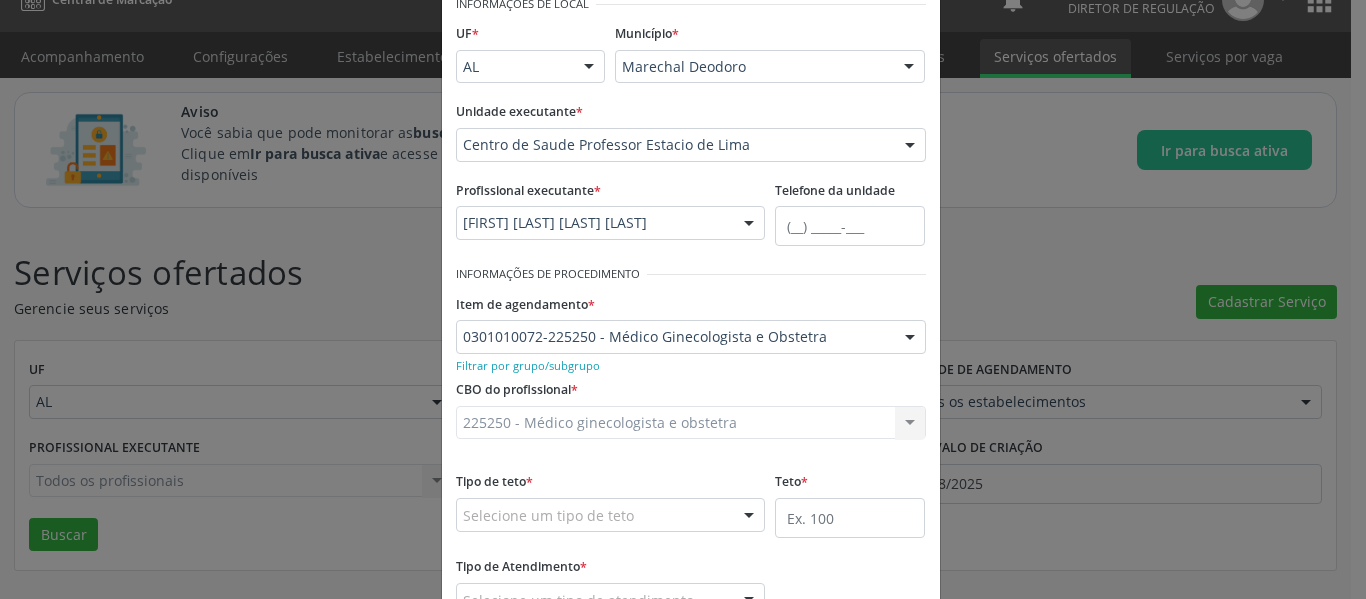 scroll, scrollTop: 52, scrollLeft: 0, axis: vertical 